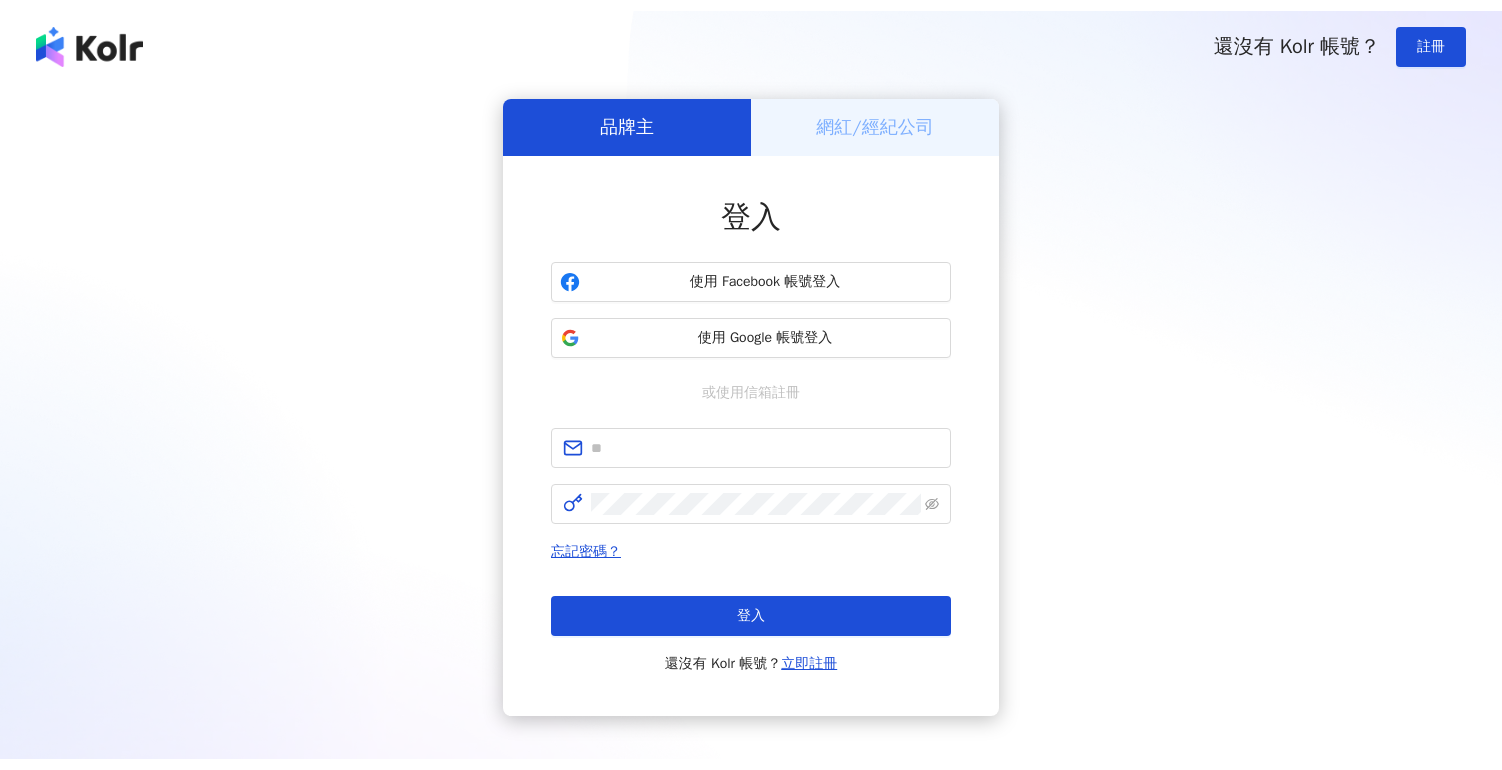 scroll, scrollTop: 0, scrollLeft: 0, axis: both 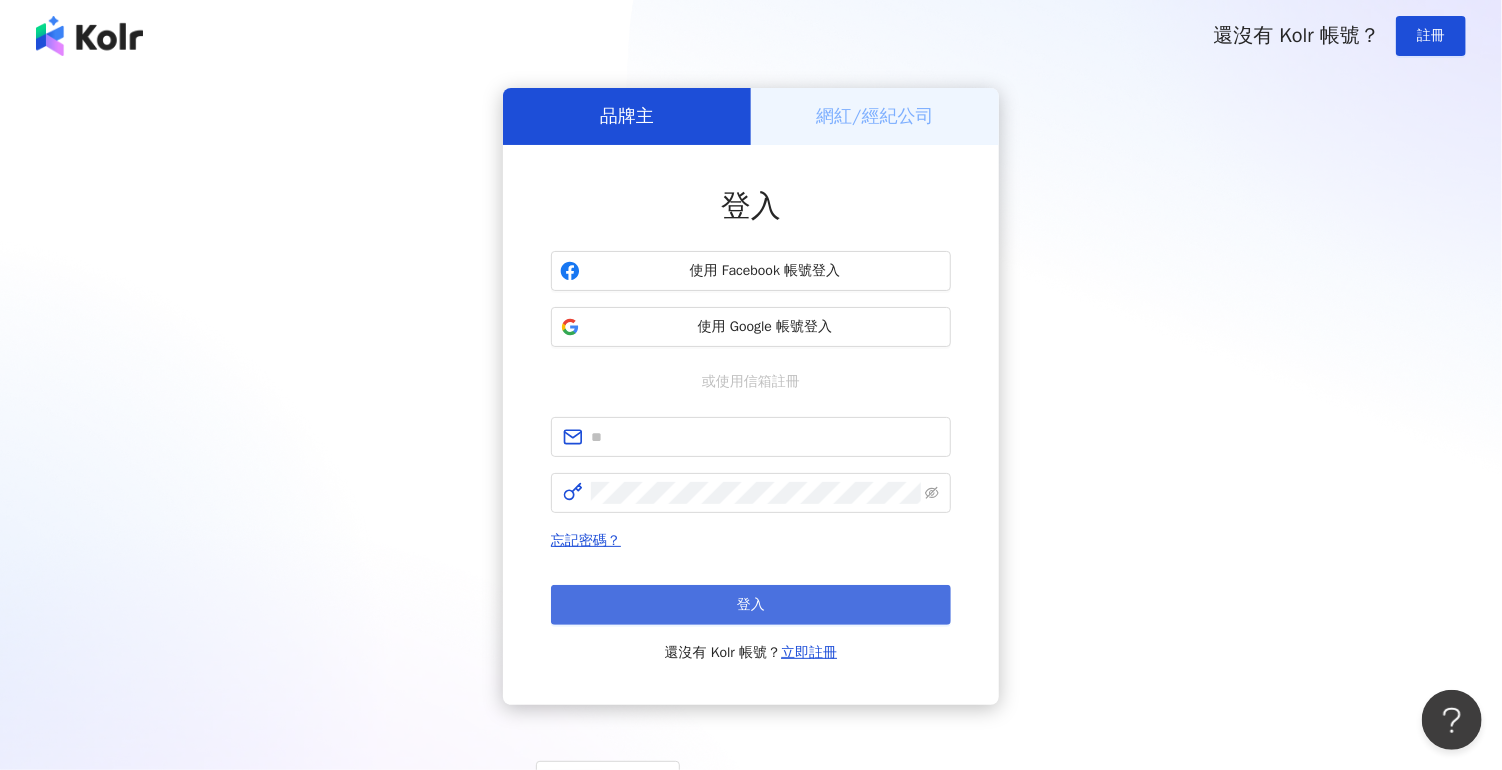 click on "登入" at bounding box center (751, 605) 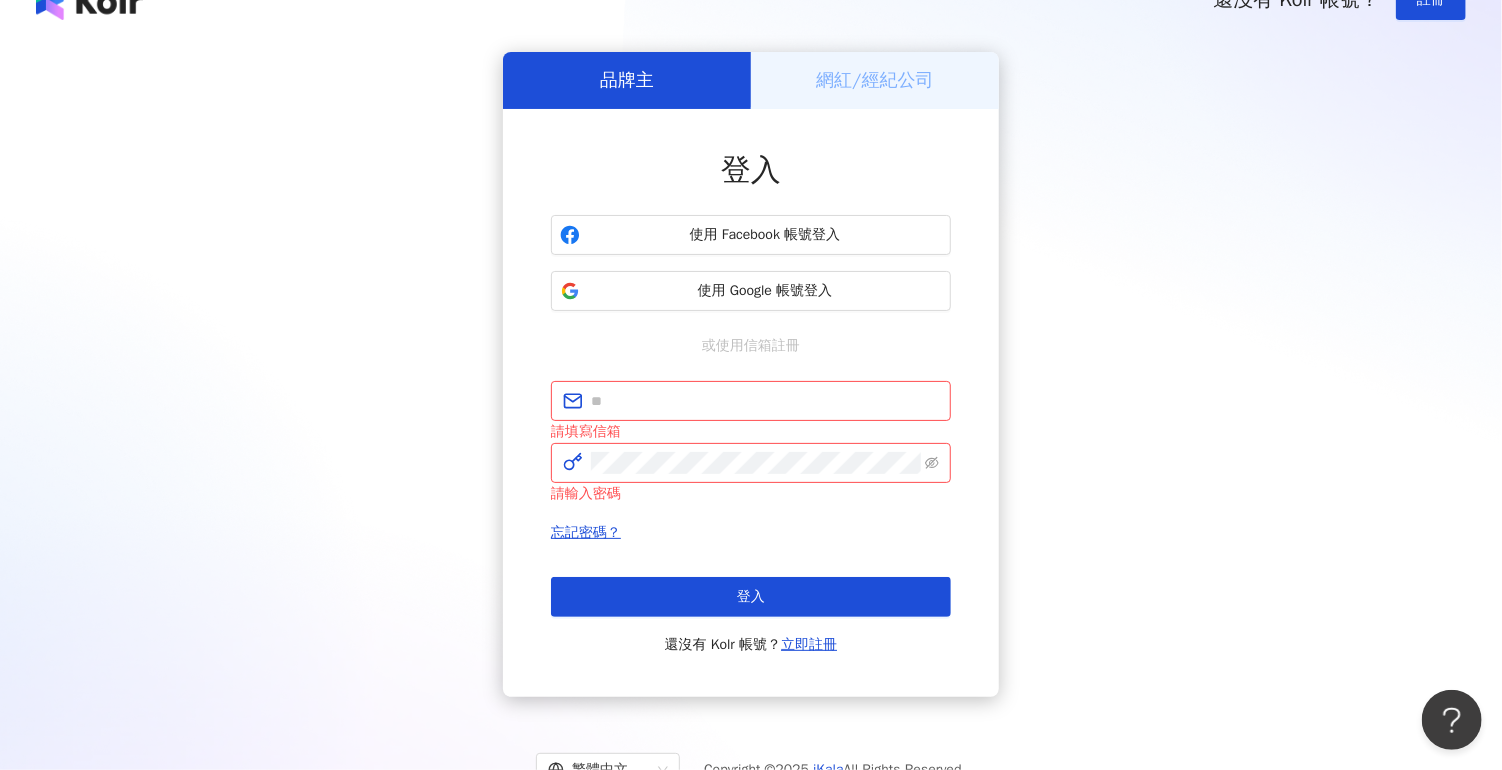 scroll, scrollTop: 0, scrollLeft: 0, axis: both 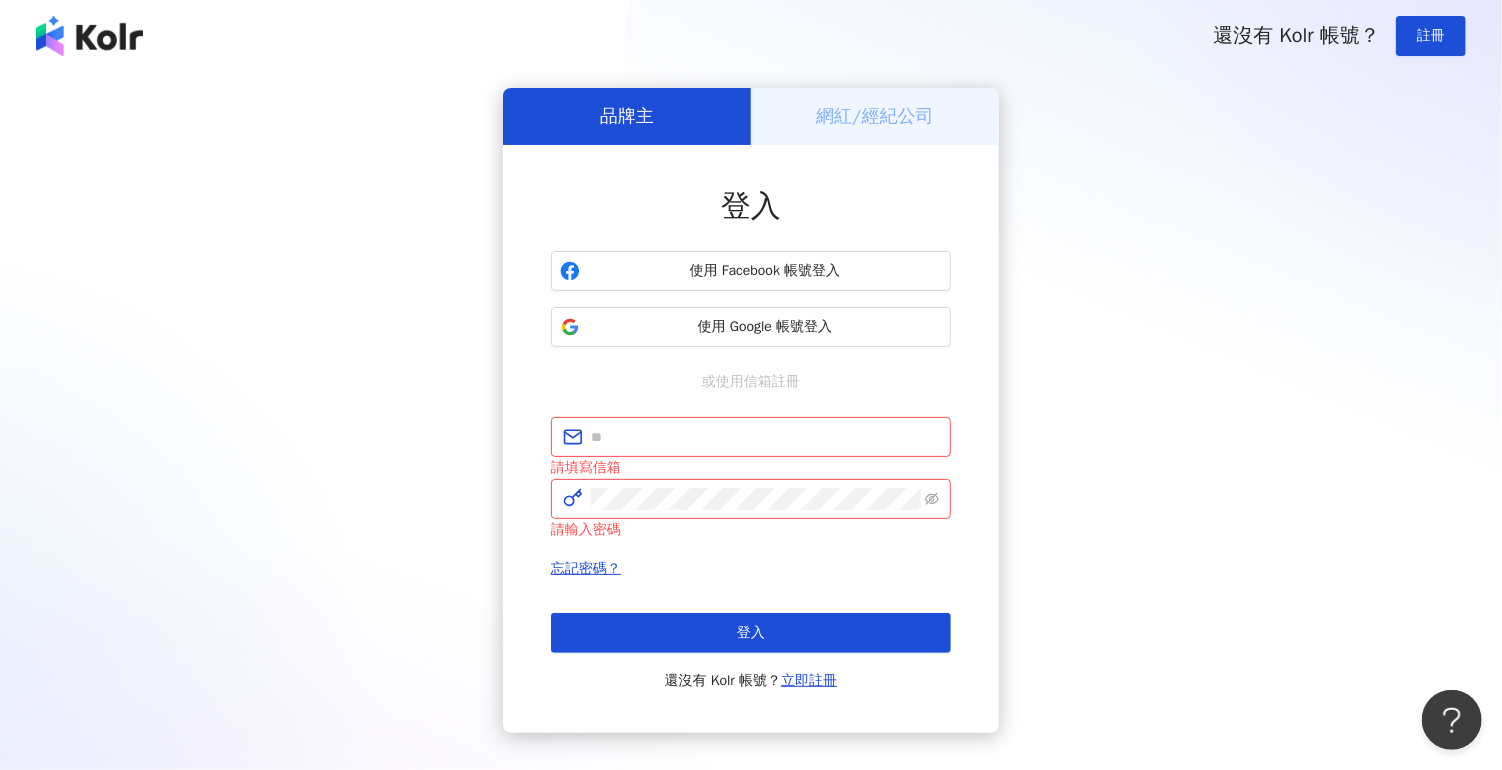 click on "品牌主" at bounding box center (627, 116) 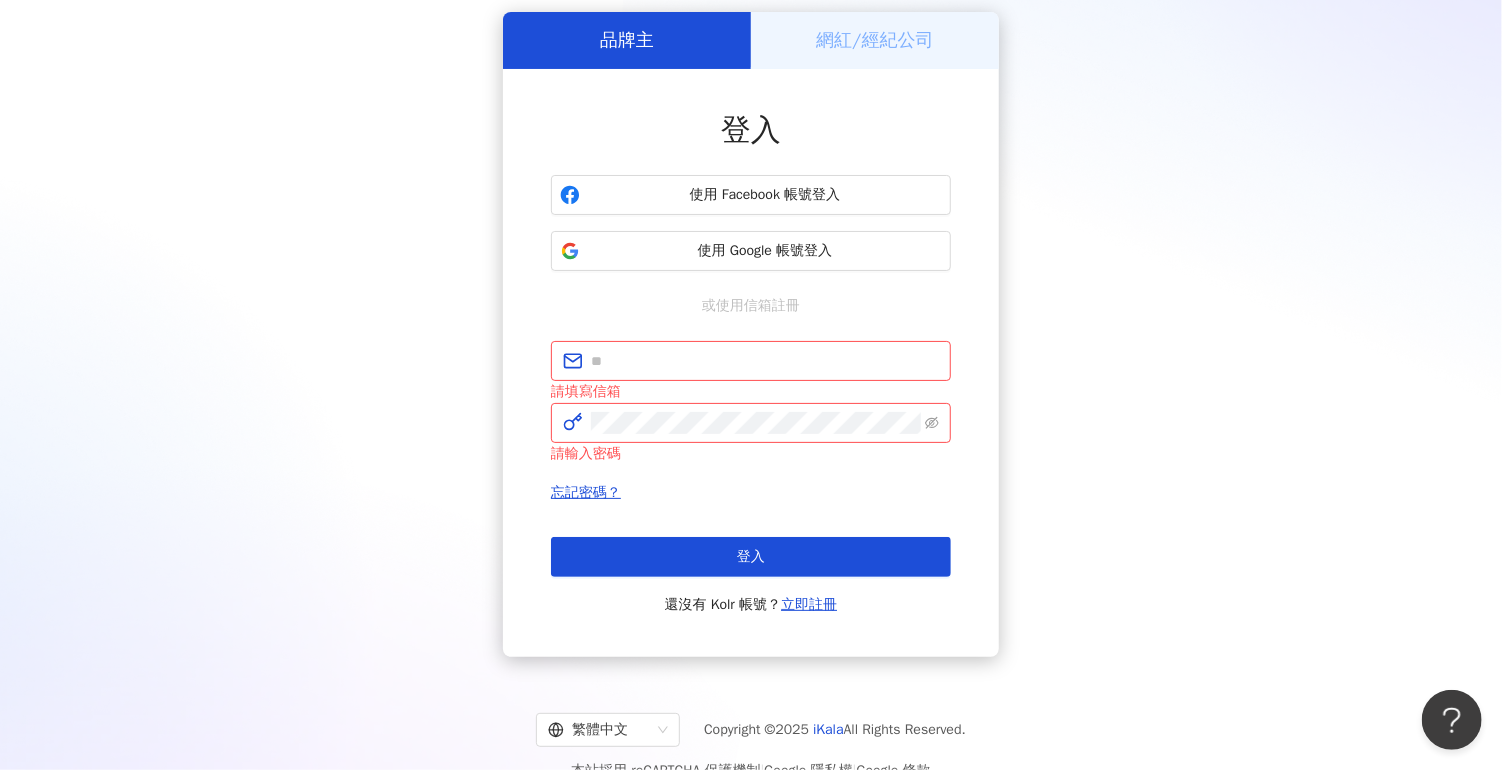 scroll, scrollTop: 112, scrollLeft: 0, axis: vertical 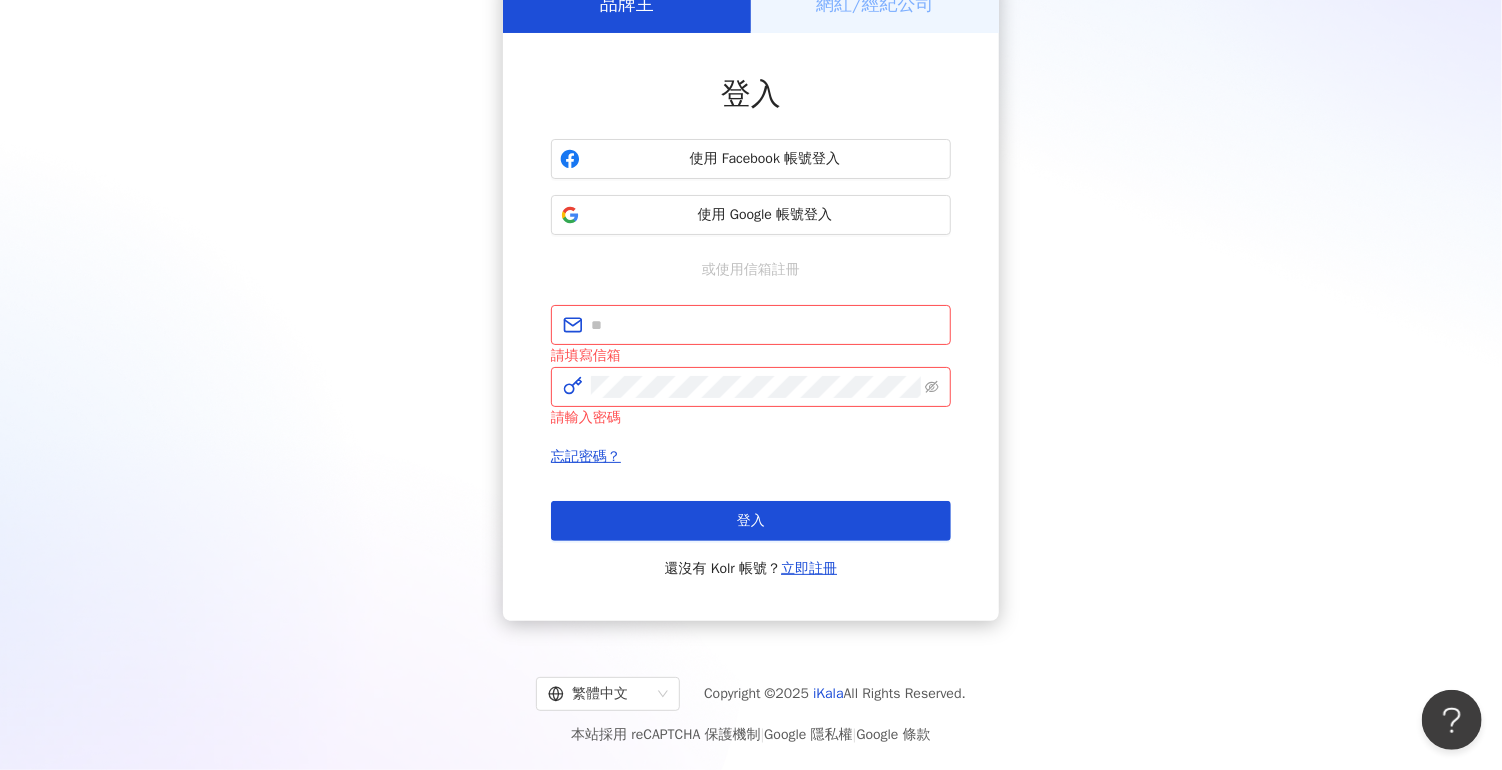 click on "品牌主 網紅/經紀公司 登入 使用 Facebook 帳號登入 使用 Google 帳號登入 或使用信箱註冊 請填寫信箱 請輸入密碼 忘記密碼？ 登入 還沒有 Kolr 帳號？ 立即註冊" at bounding box center (751, 298) 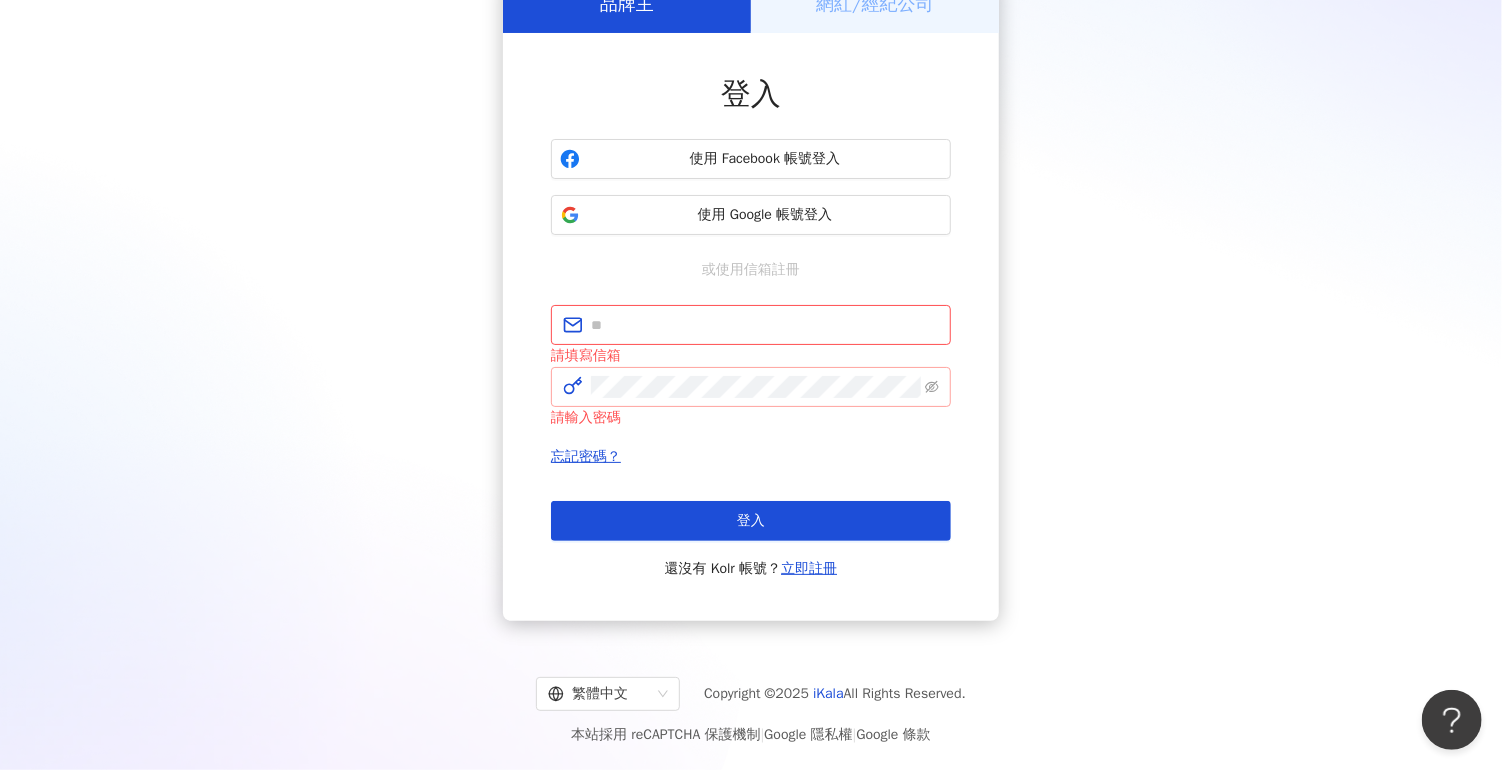 scroll, scrollTop: 0, scrollLeft: 0, axis: both 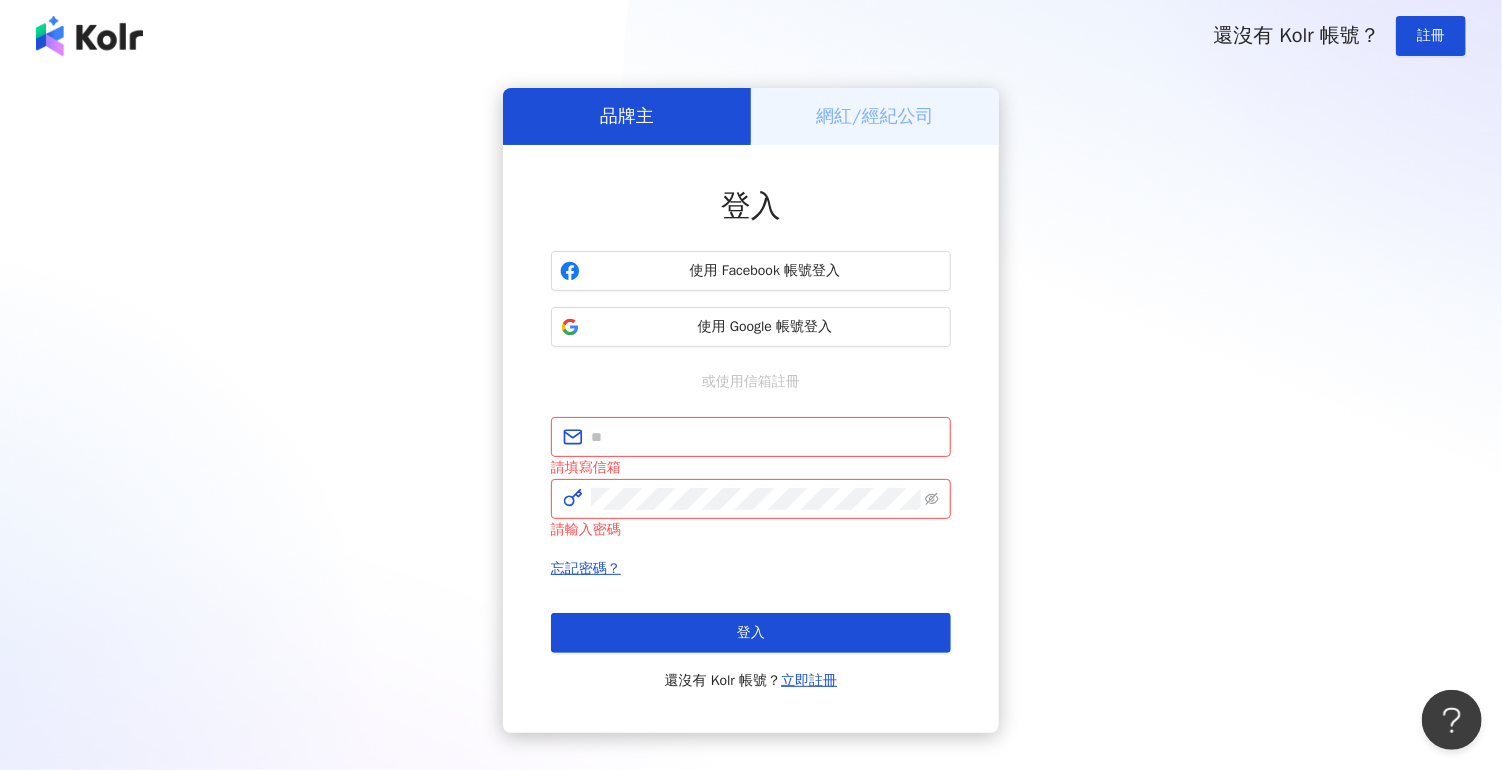 click on "品牌主 網紅/經紀公司 登入 使用 Facebook 帳號登入 使用 Google 帳號登入 或使用信箱註冊 請填寫信箱 請輸入密碼 忘記密碼？ 登入 還沒有 Kolr 帳號？ 立即註冊" at bounding box center [751, 410] 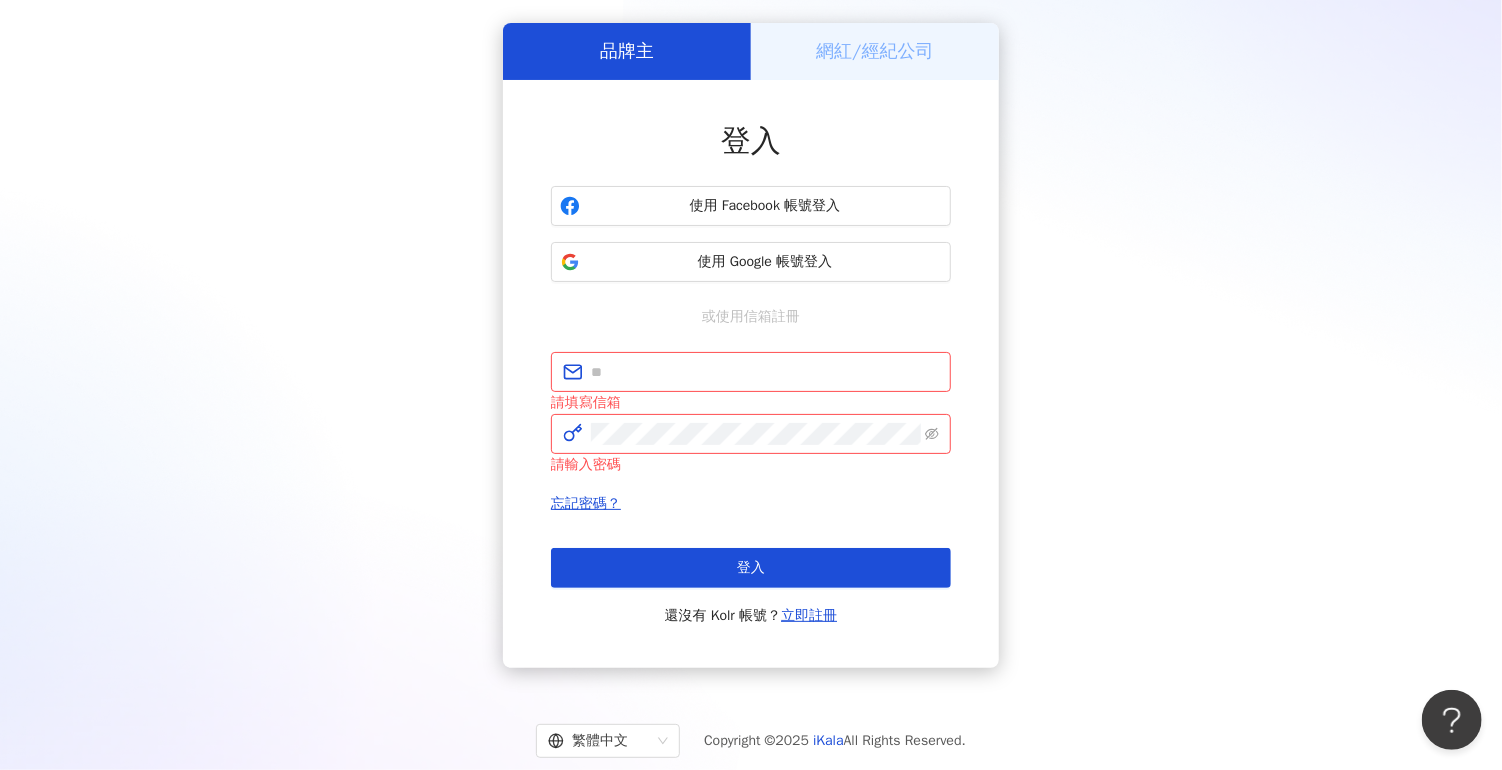 scroll, scrollTop: 112, scrollLeft: 0, axis: vertical 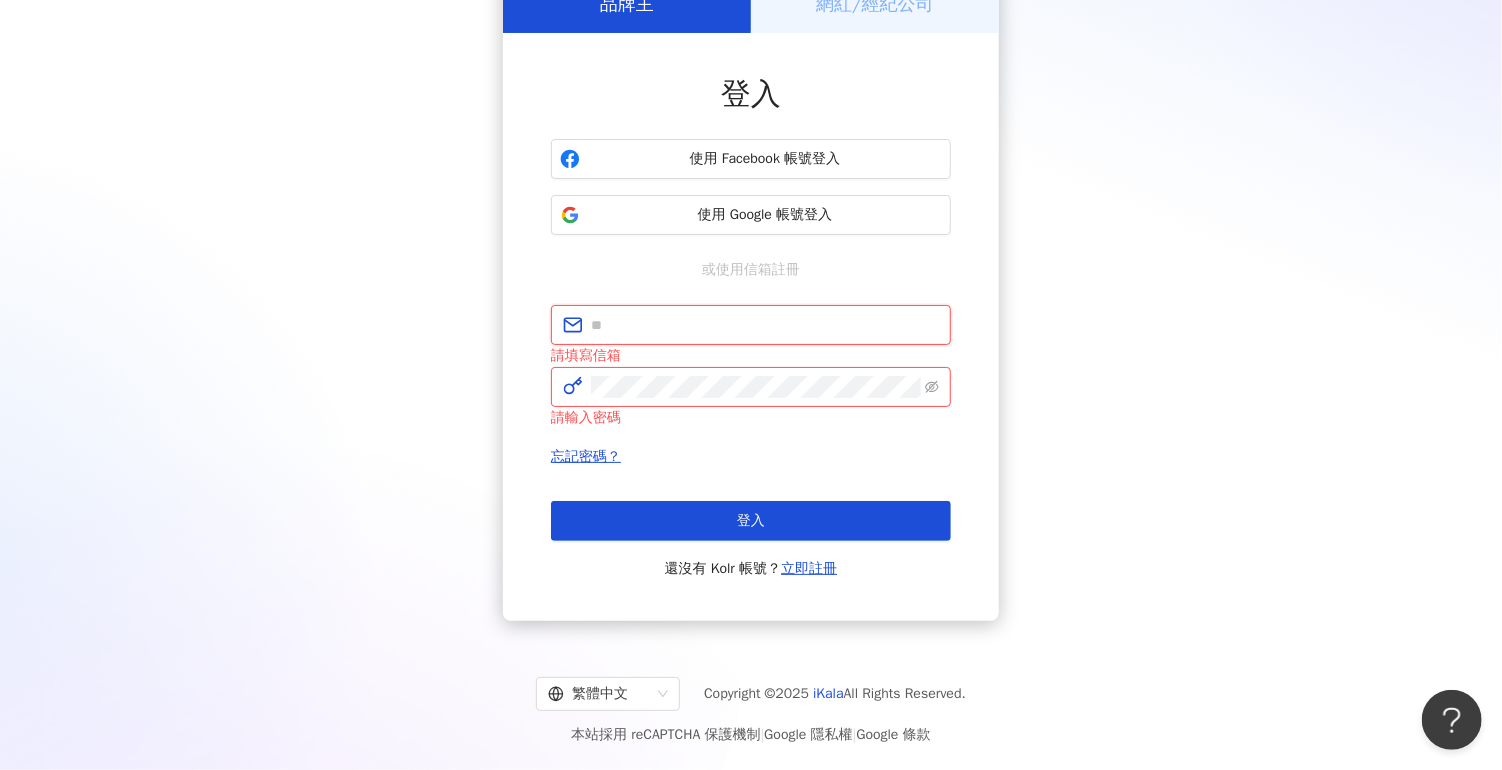 click at bounding box center (765, 325) 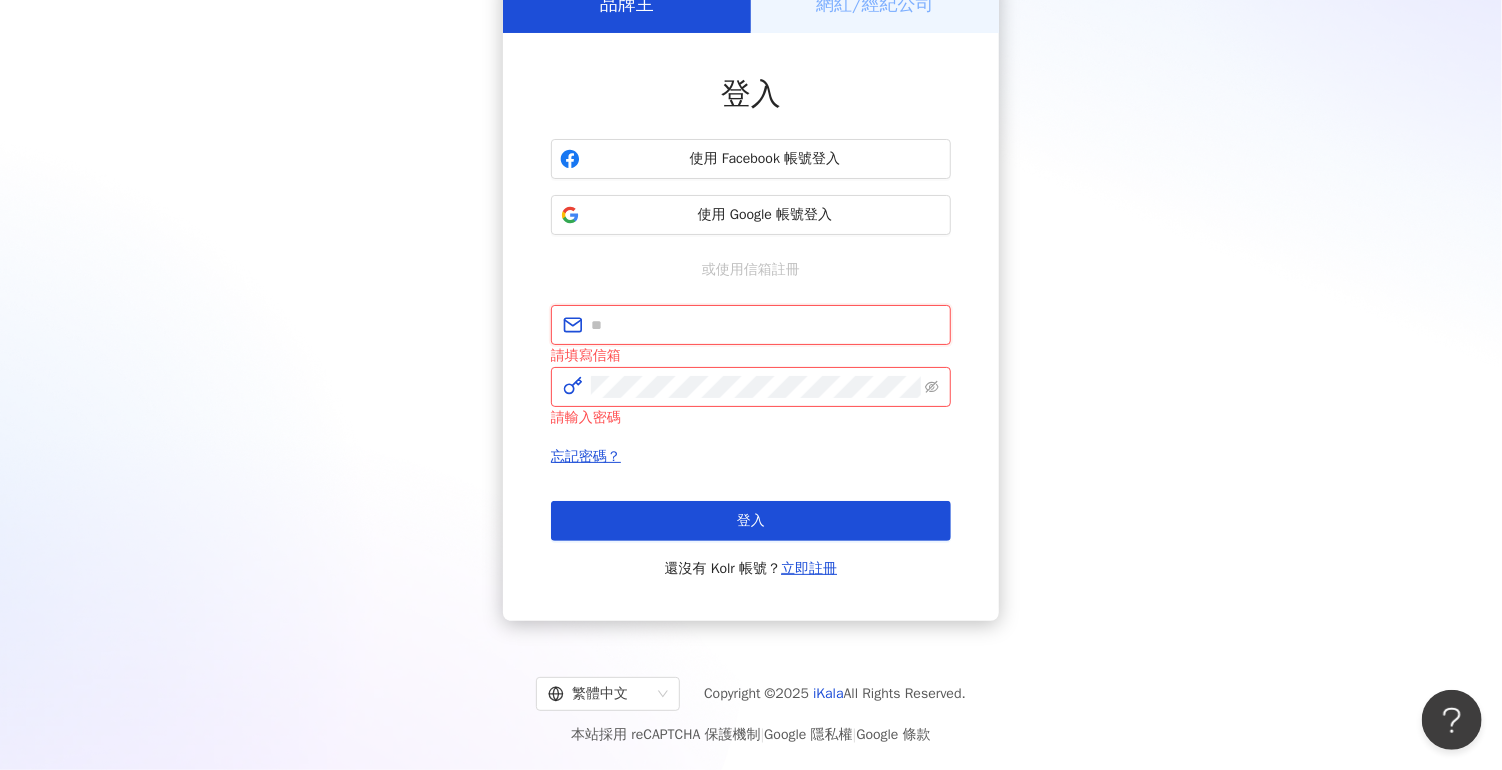 type on "**********" 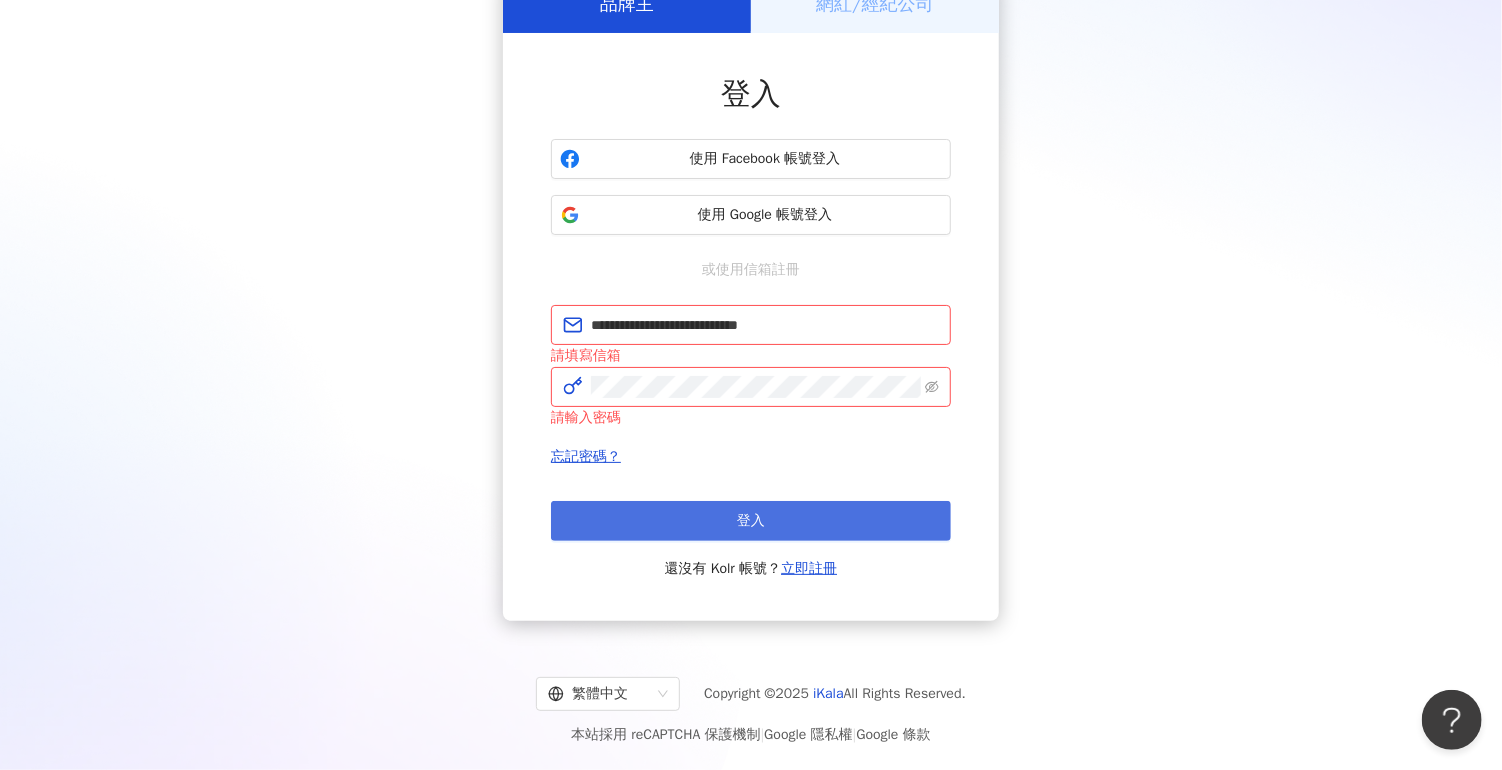 click on "登入" at bounding box center (751, 521) 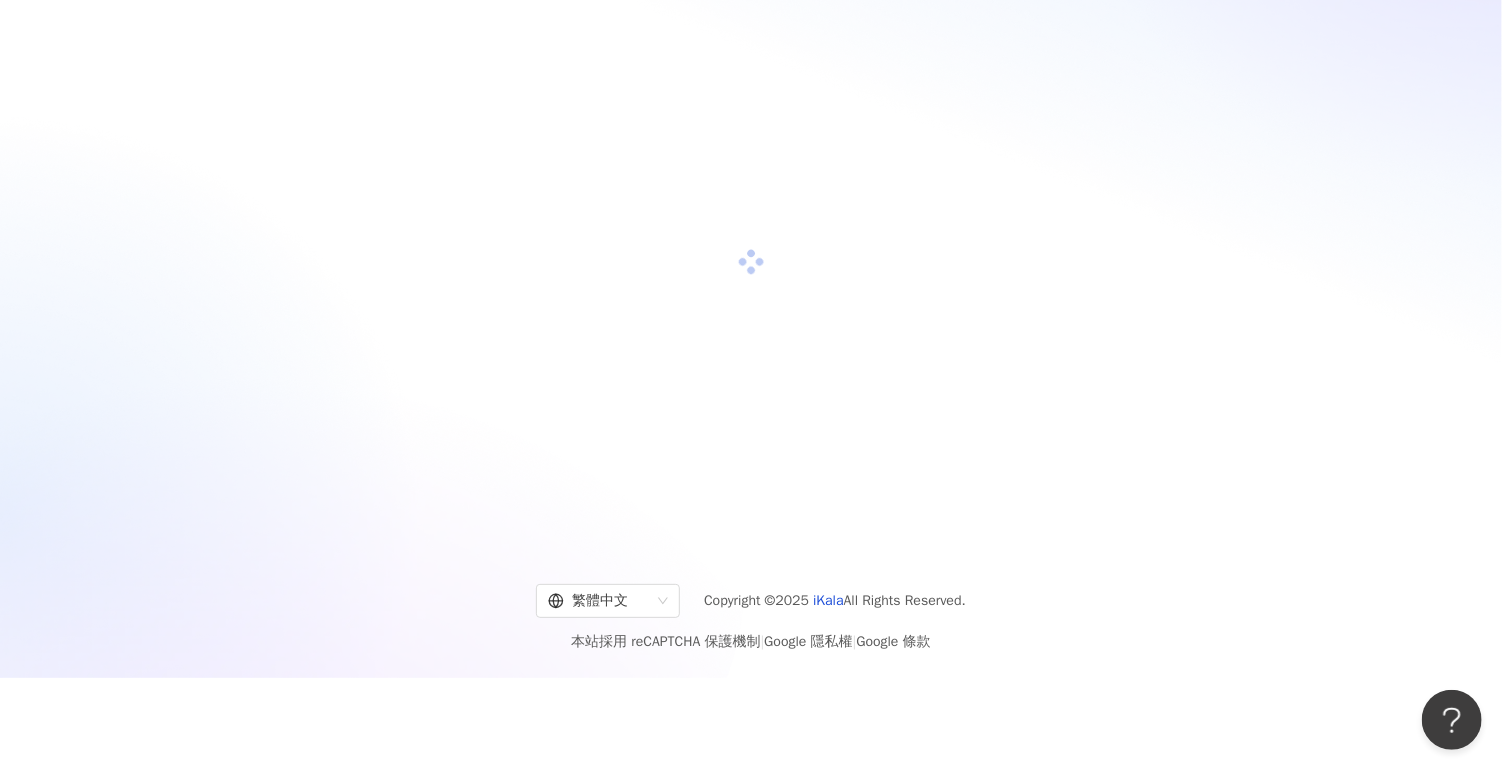 scroll, scrollTop: 92, scrollLeft: 0, axis: vertical 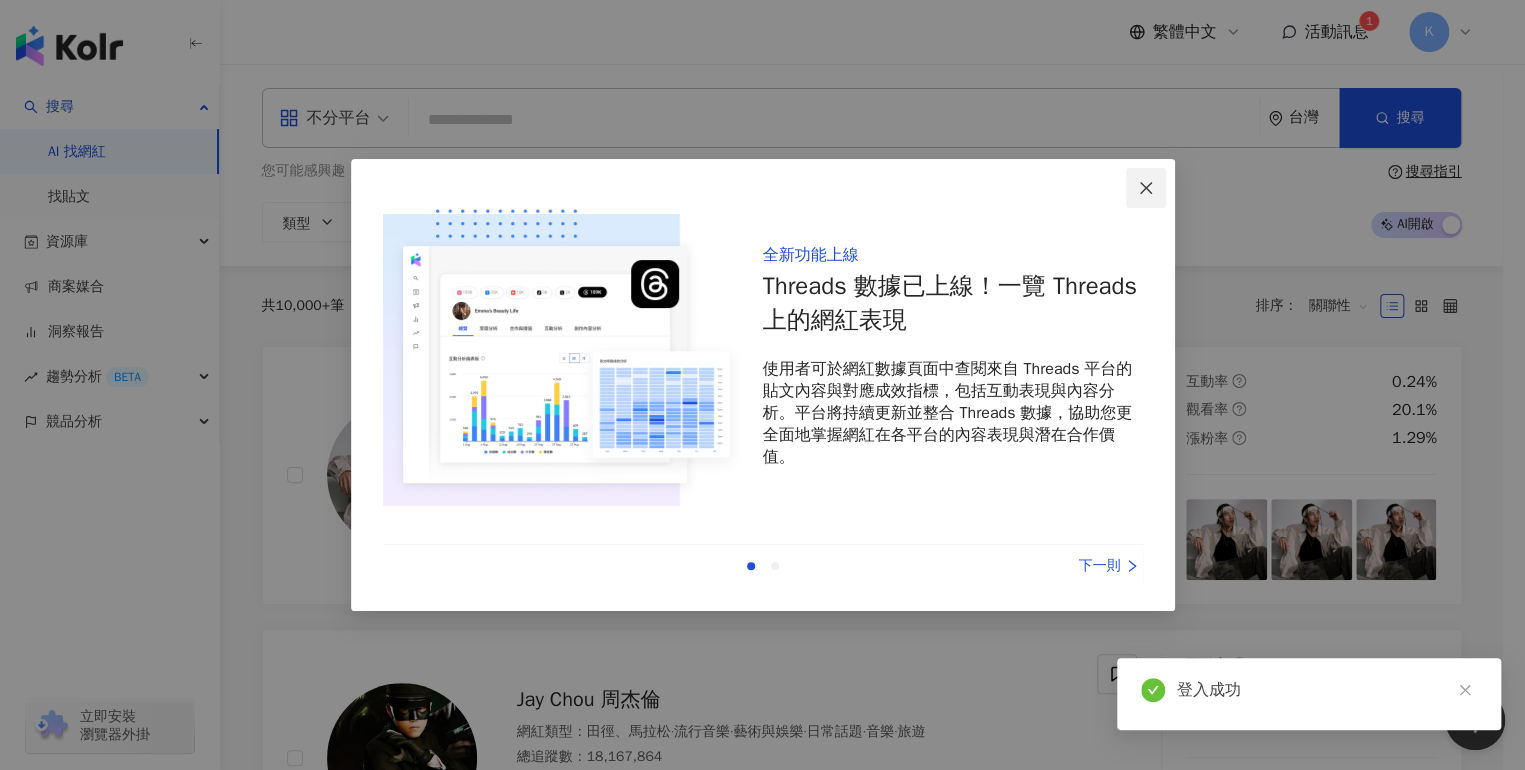 click at bounding box center [1146, 188] 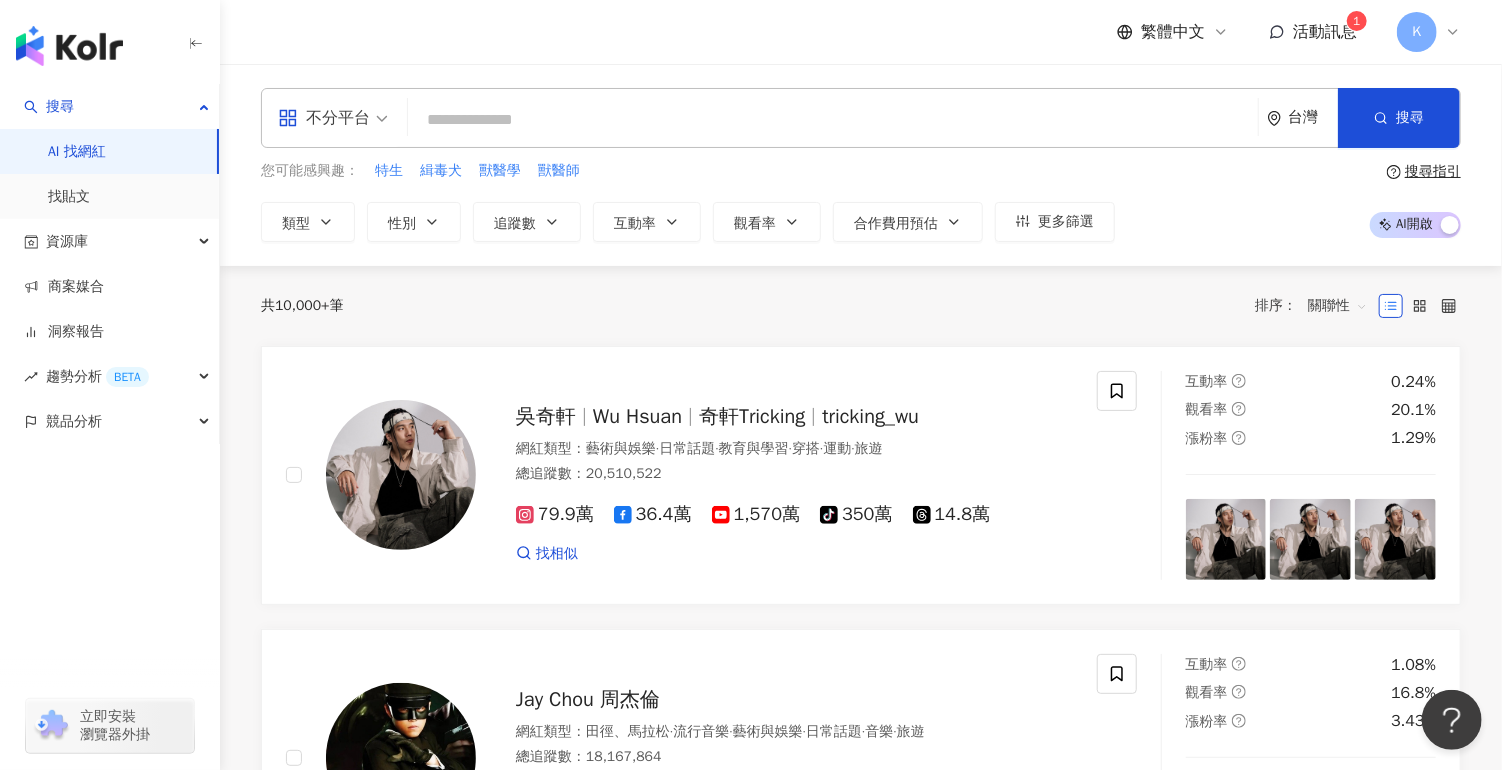 click on "活動訊息" at bounding box center [1325, 32] 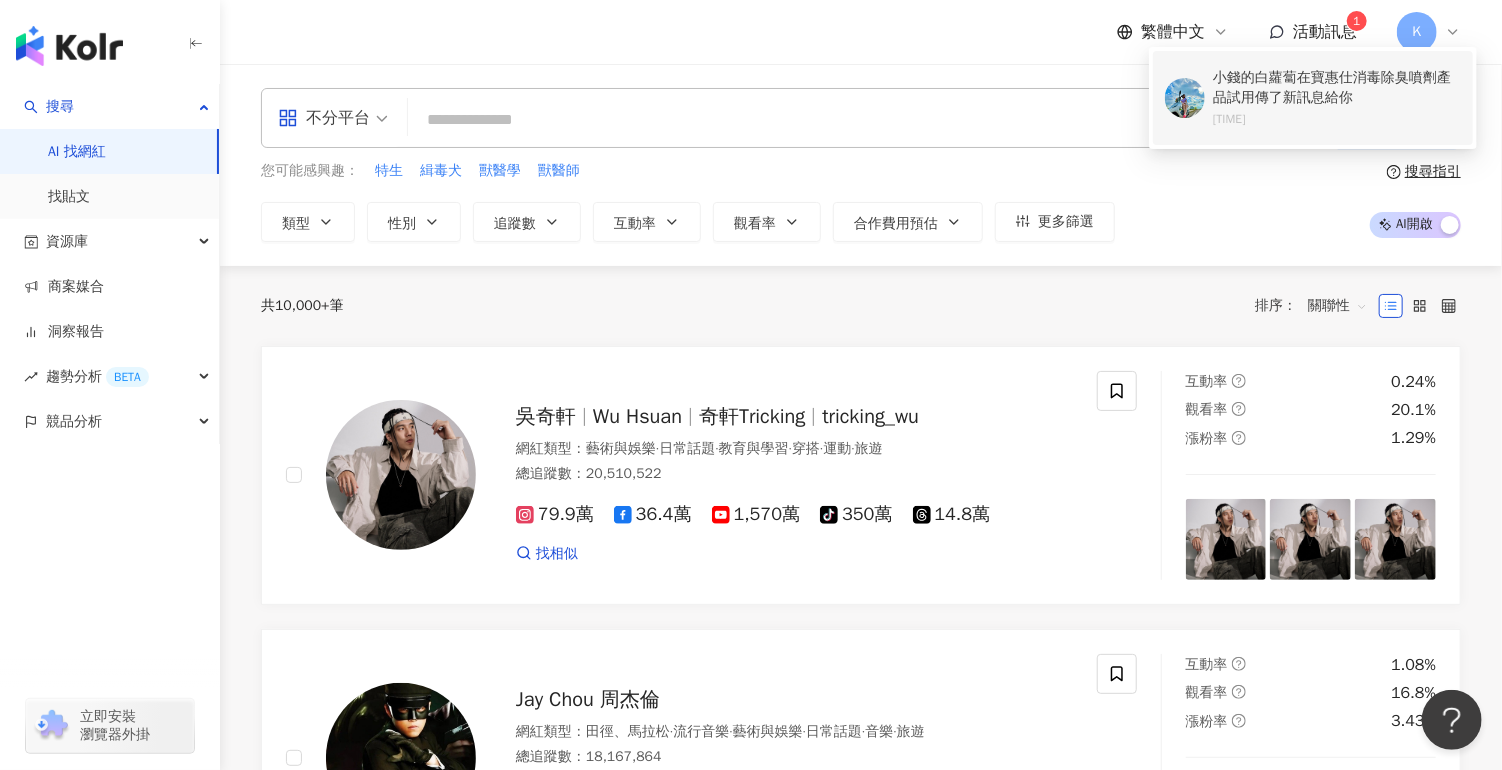 click on "[FIRST] [LAST] 在 寶惠仕消毒除臭噴劑產品試用 傳了新訊息給你" at bounding box center [1337, 87] 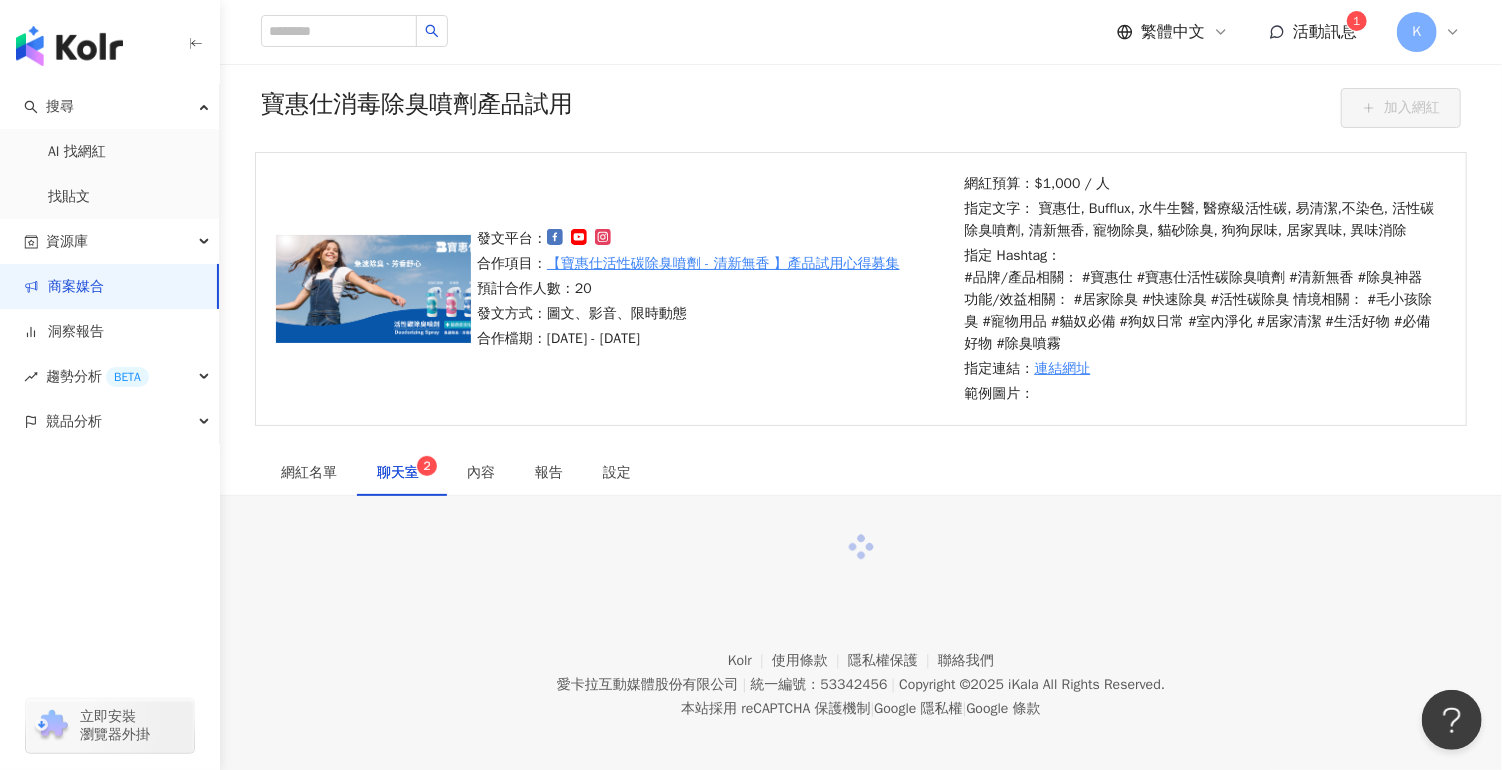scroll, scrollTop: 92, scrollLeft: 0, axis: vertical 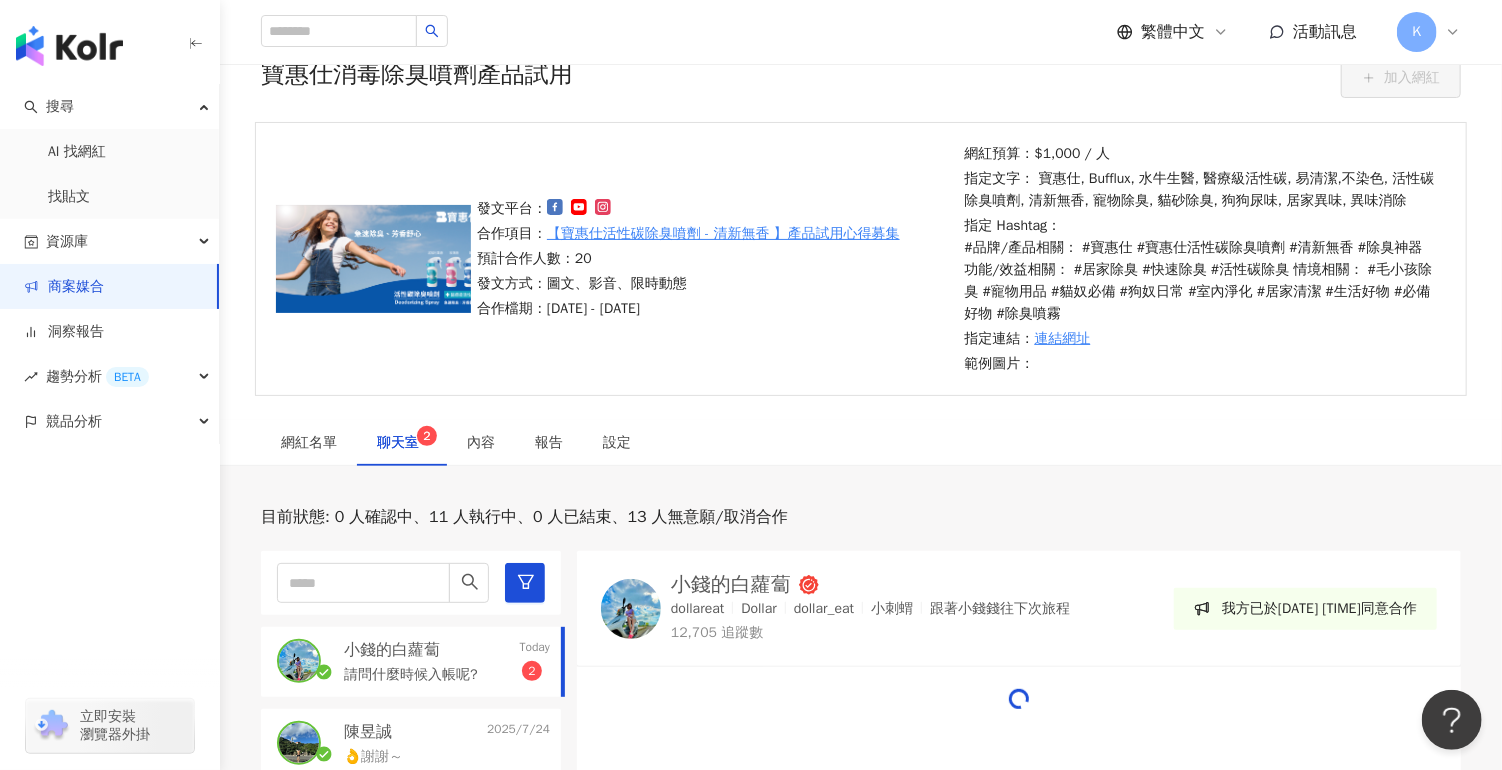 click on "聊天室 2" at bounding box center [402, 443] 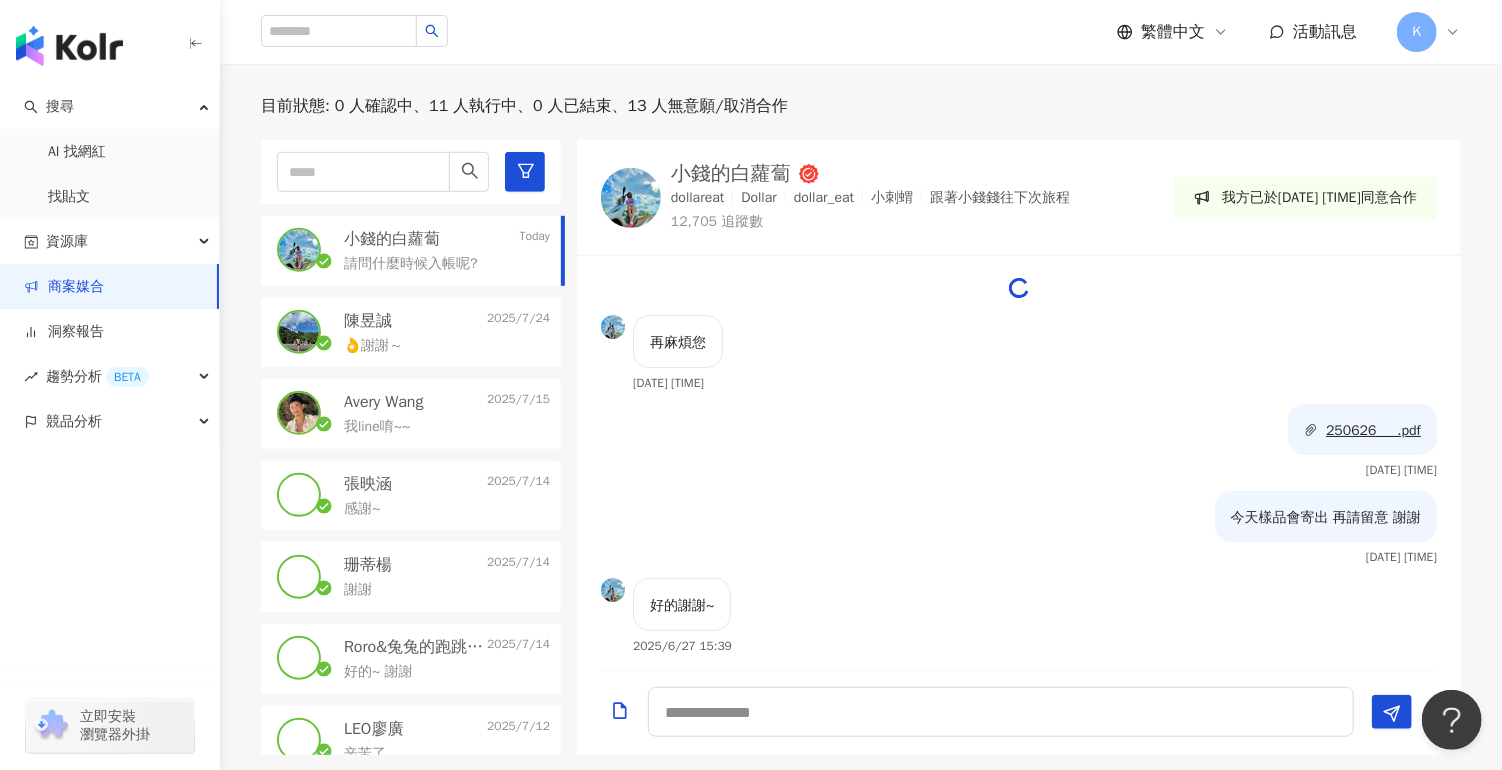 scroll, scrollTop: 542, scrollLeft: 0, axis: vertical 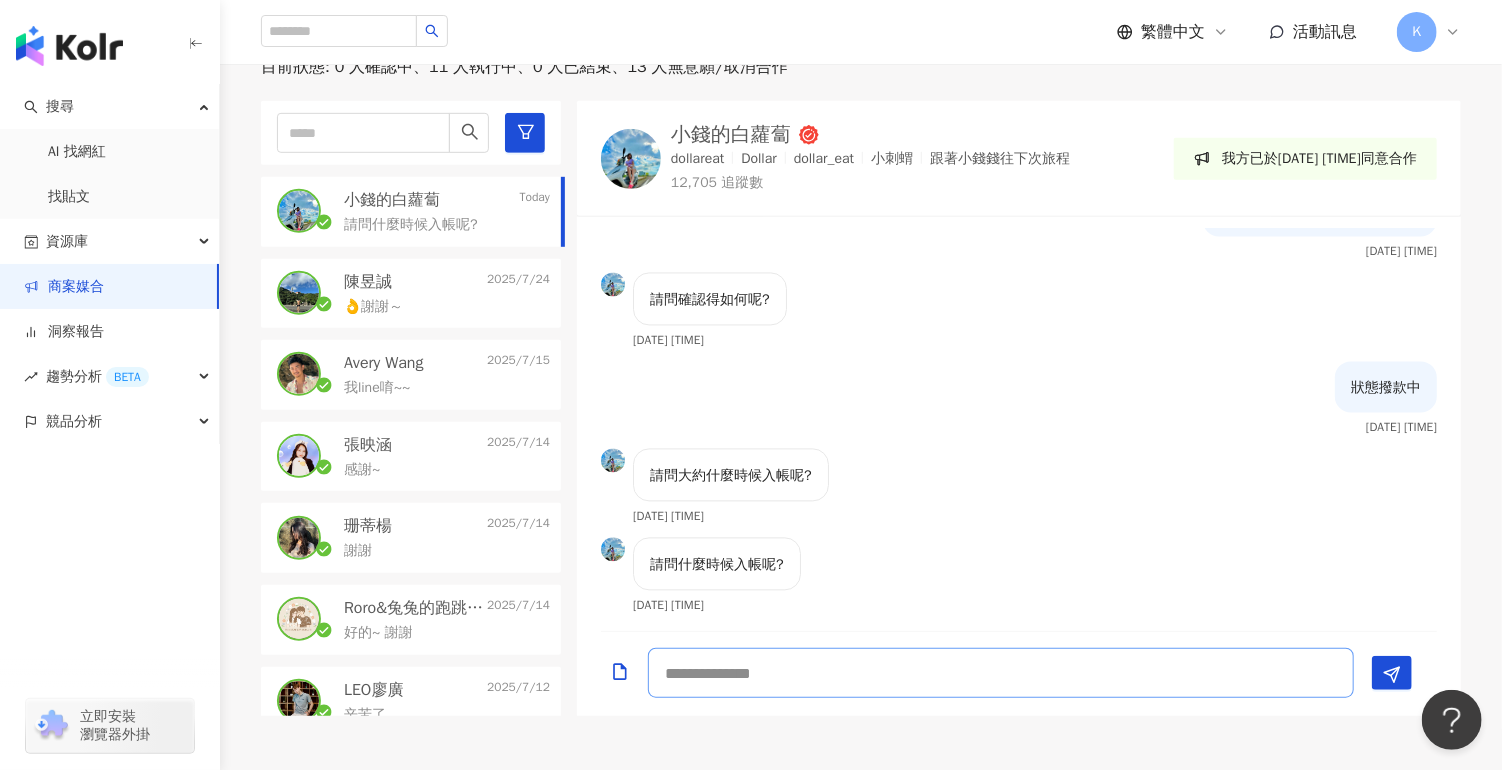 click at bounding box center [1001, 673] 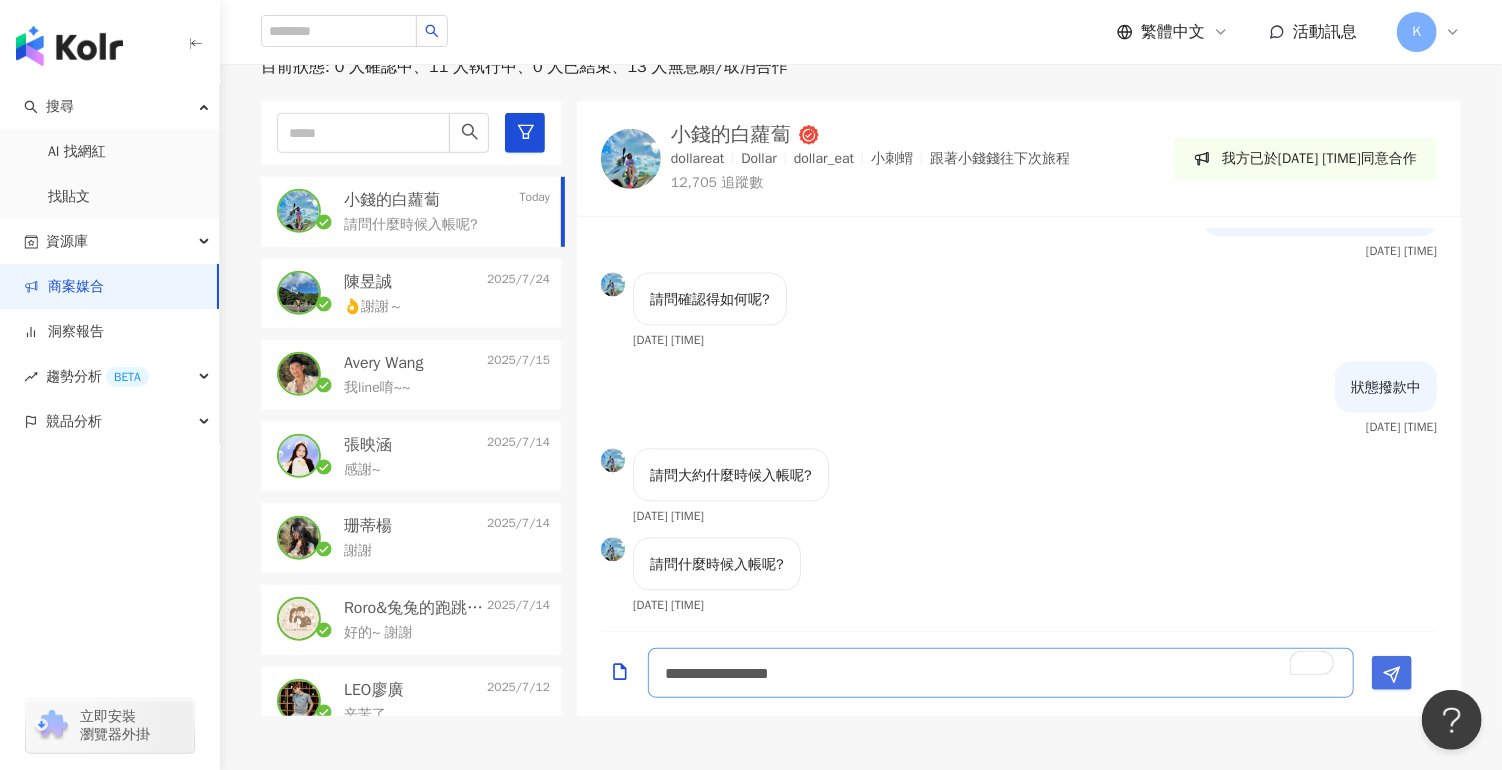 type on "**********" 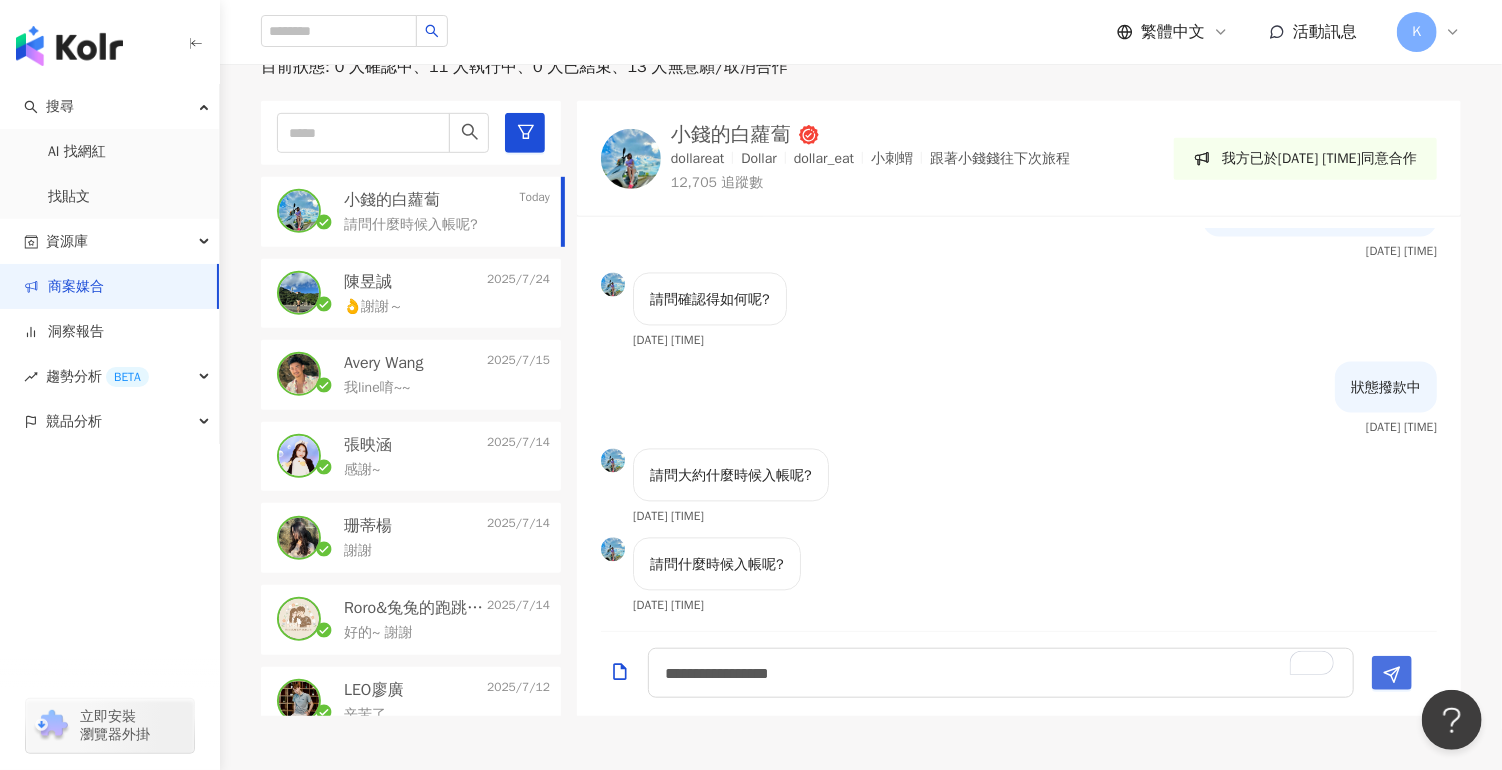 click at bounding box center [1392, 673] 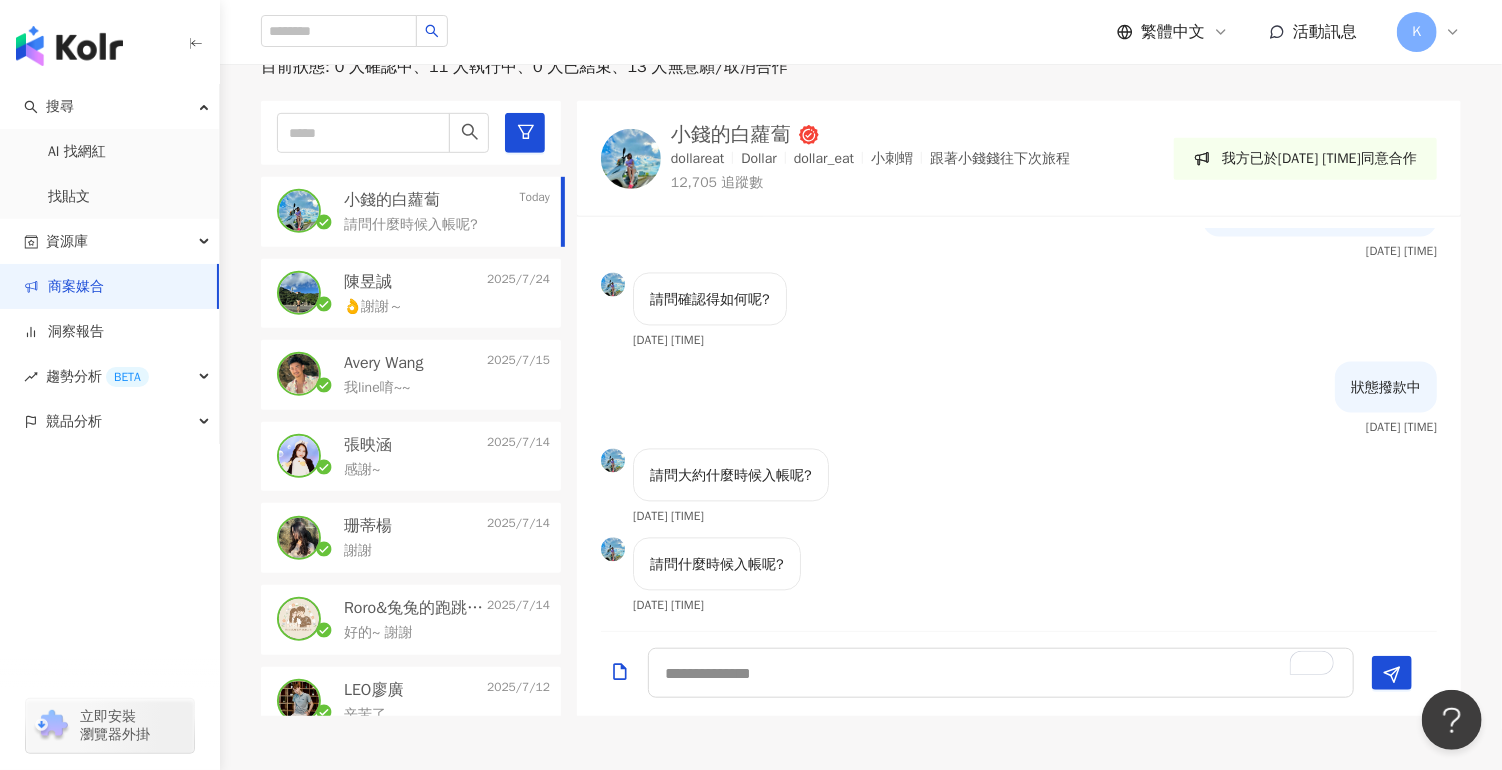scroll, scrollTop: 2289, scrollLeft: 0, axis: vertical 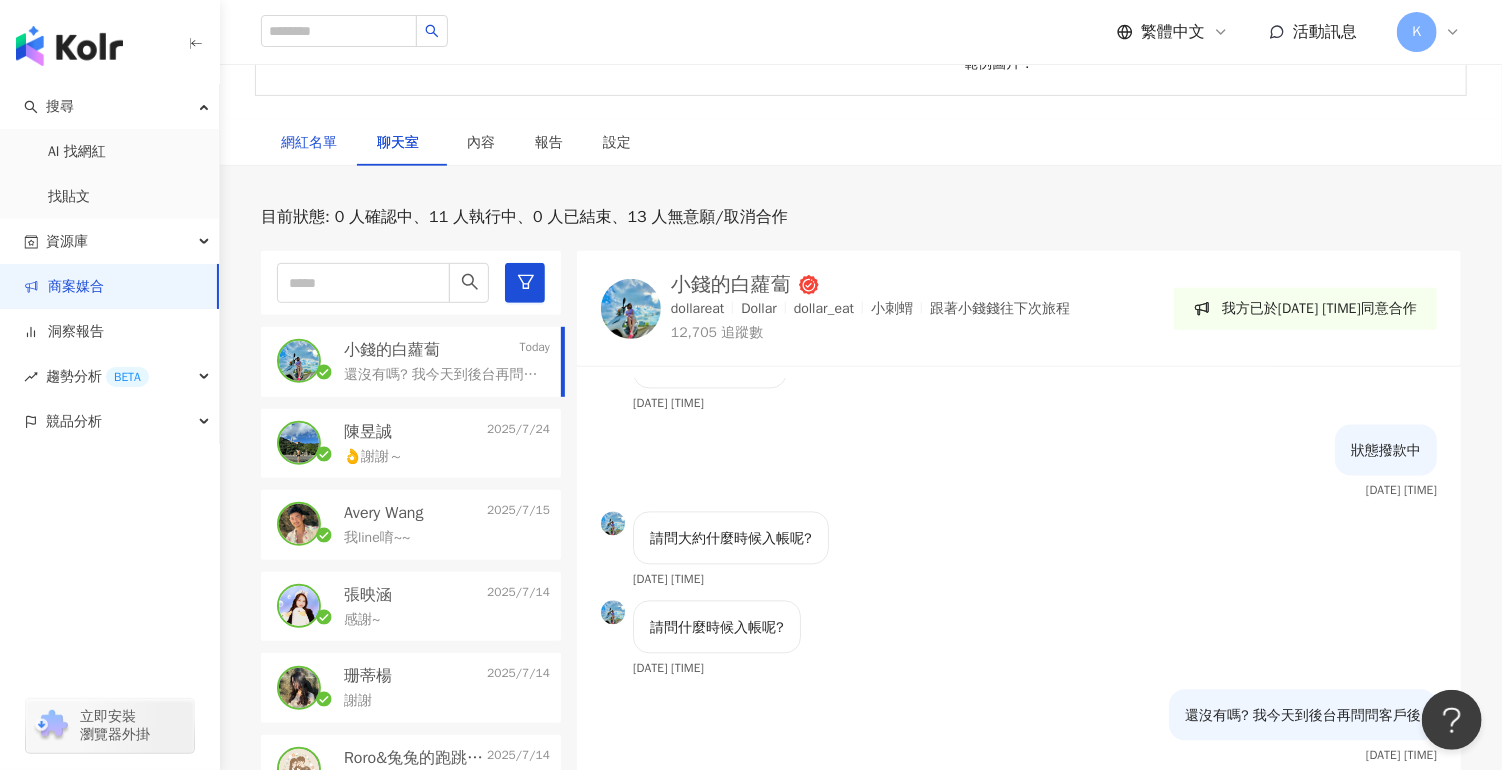click on "網紅名單" at bounding box center [309, 143] 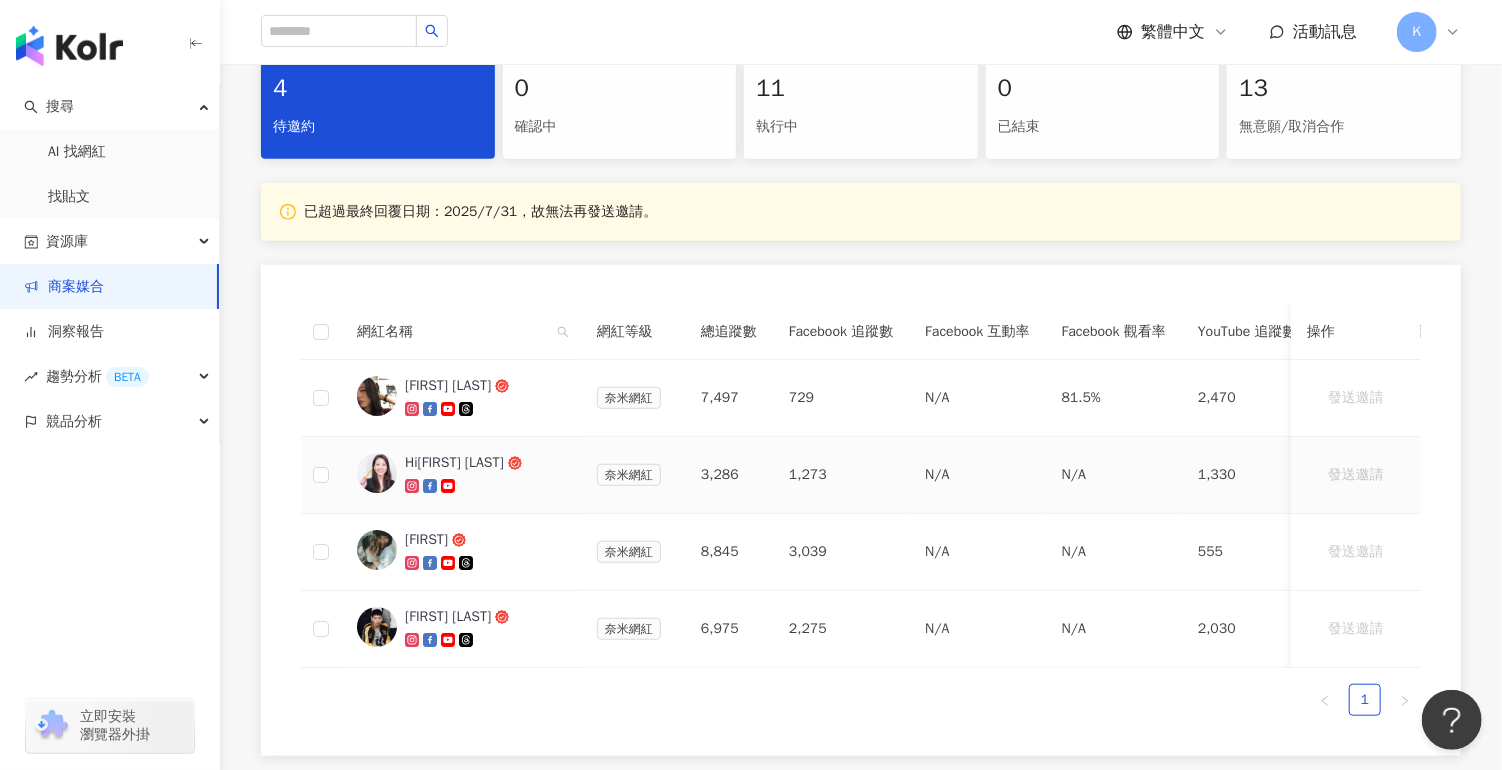 scroll, scrollTop: 92, scrollLeft: 0, axis: vertical 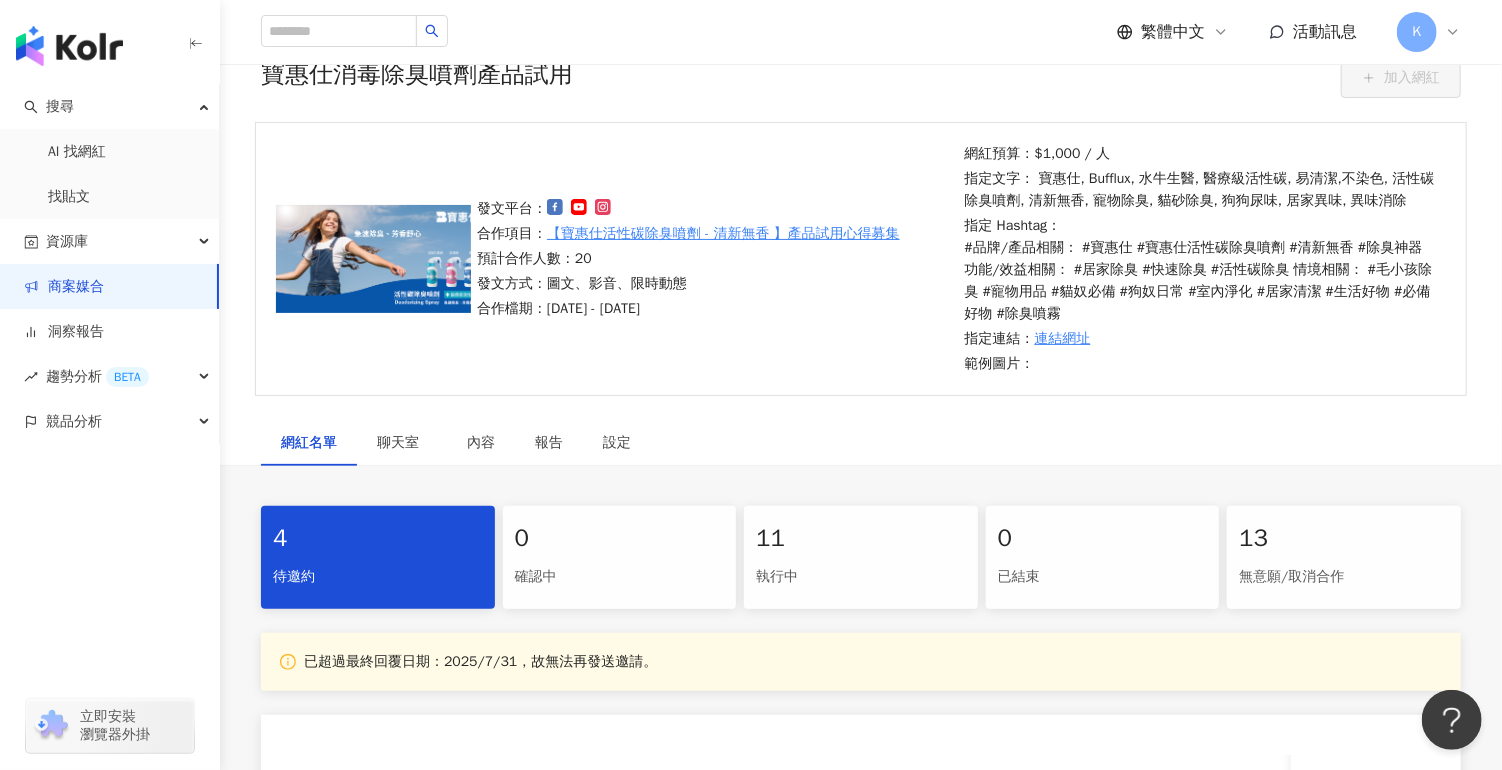 click on "11" at bounding box center (861, 539) 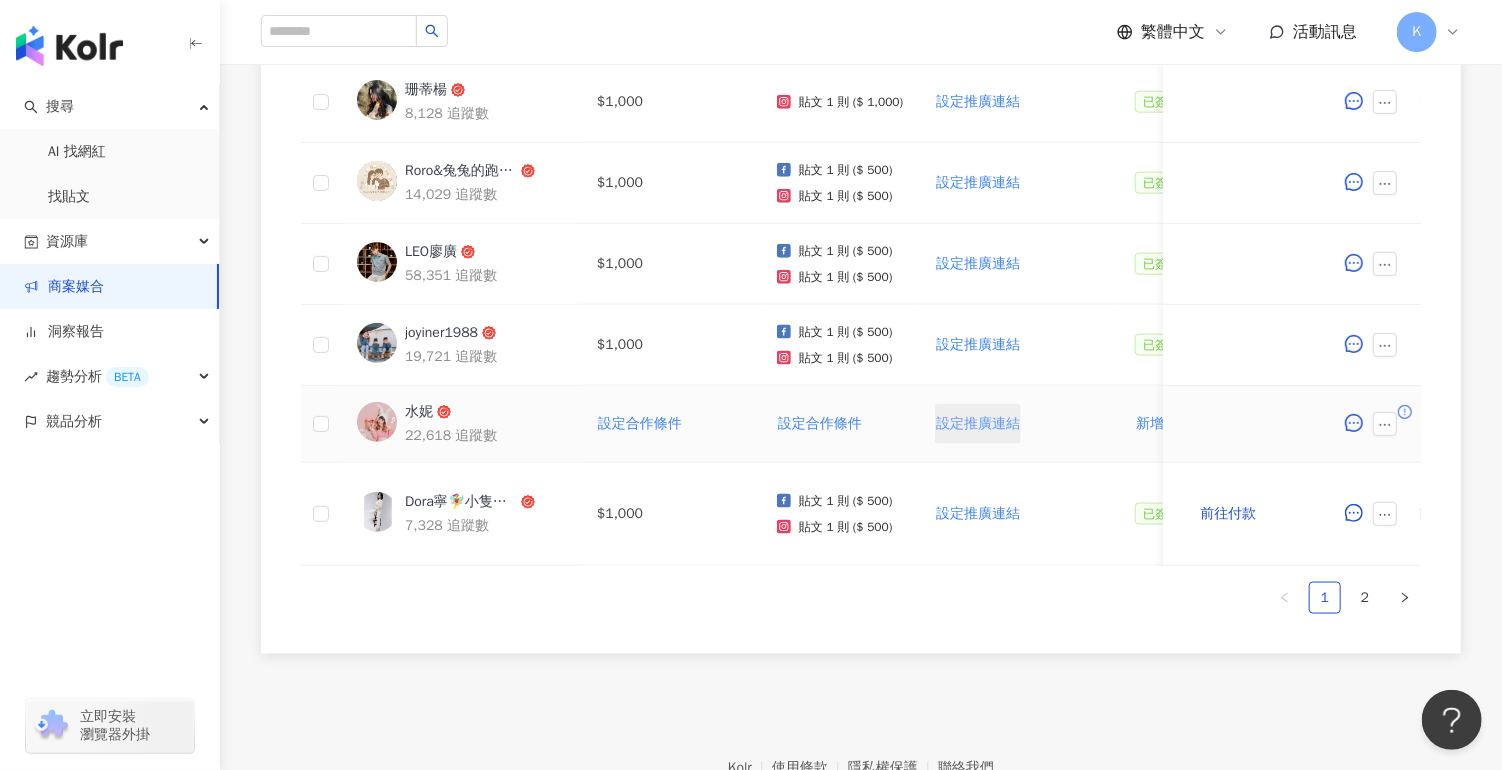 scroll, scrollTop: 1292, scrollLeft: 0, axis: vertical 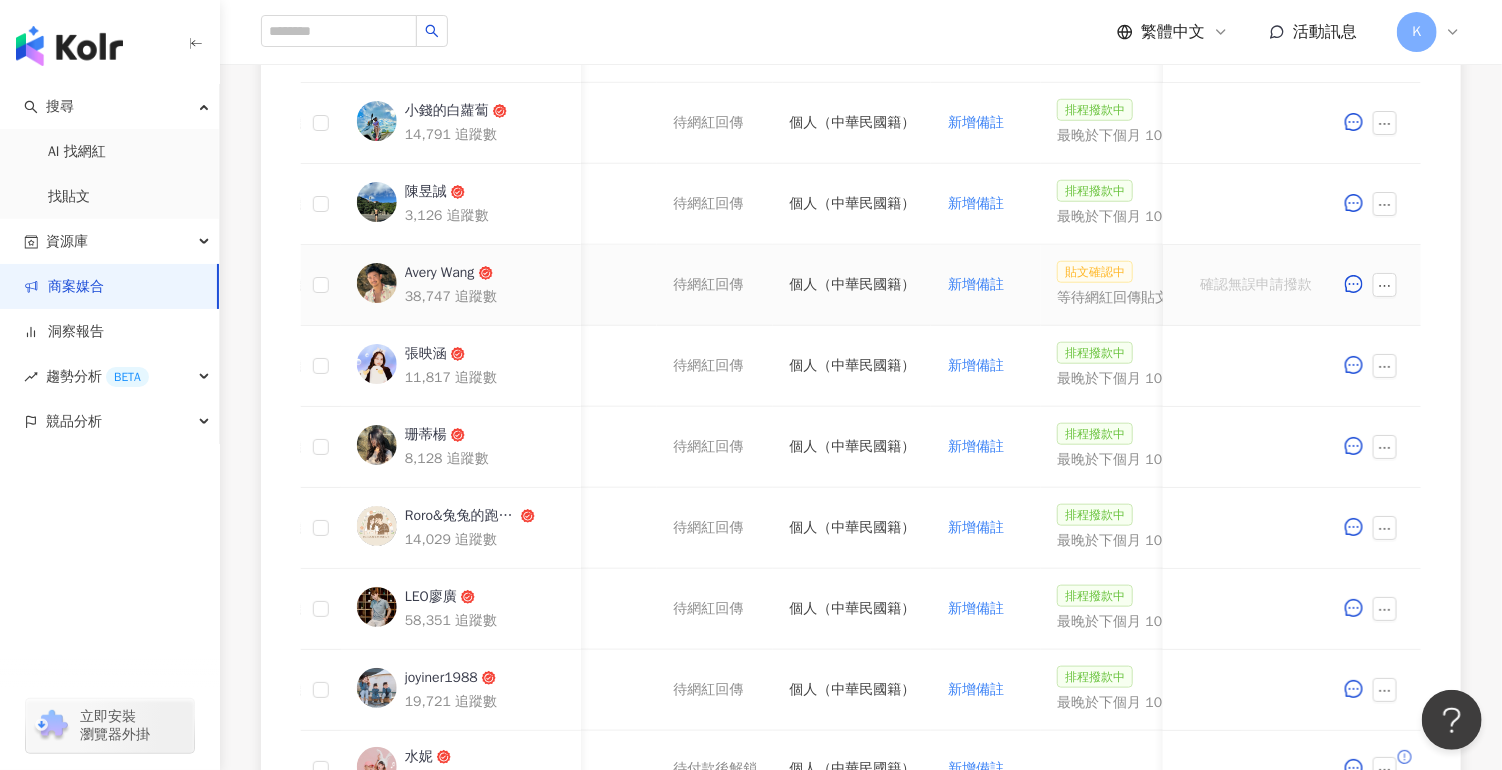 click on "貼文確認中" at bounding box center [1095, 272] 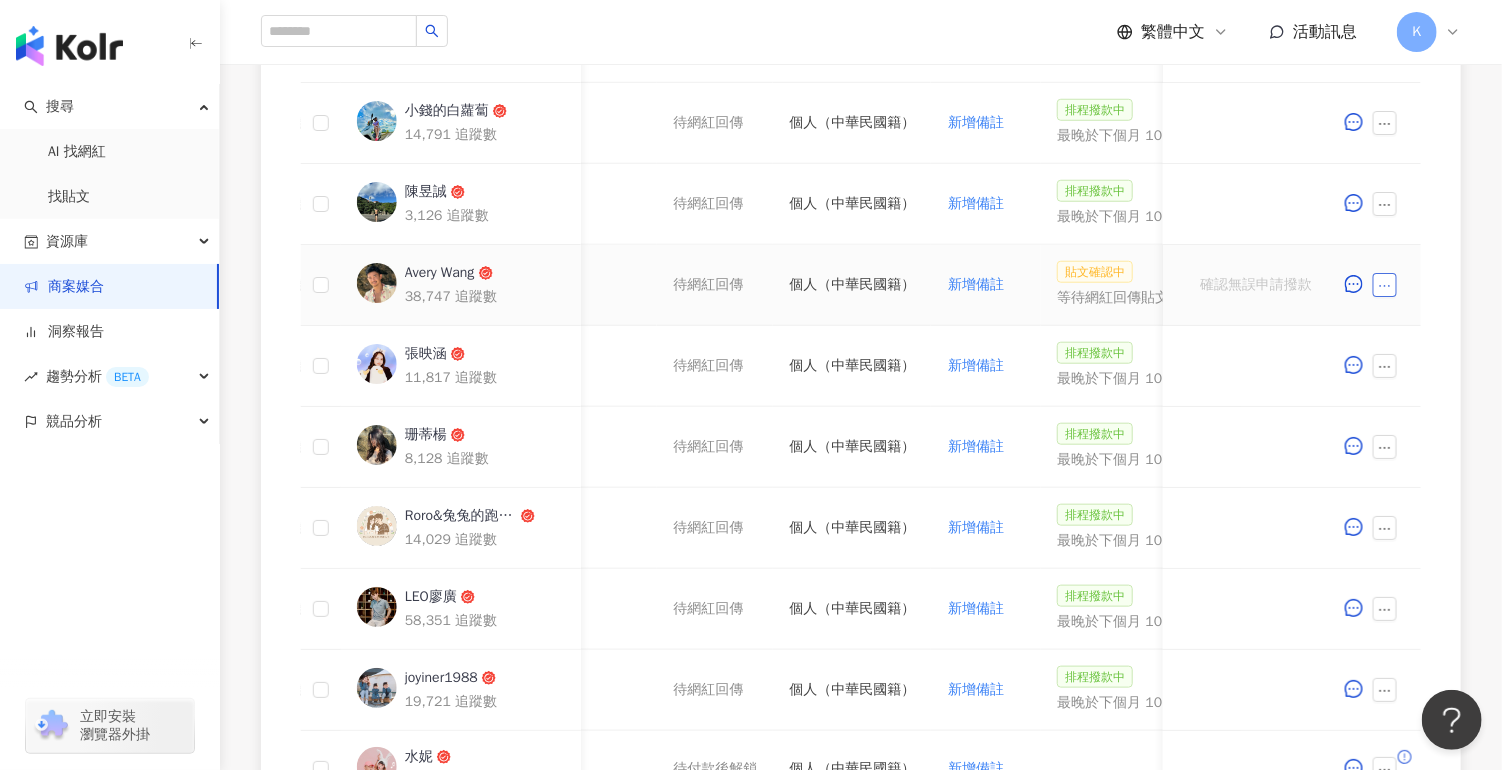 click 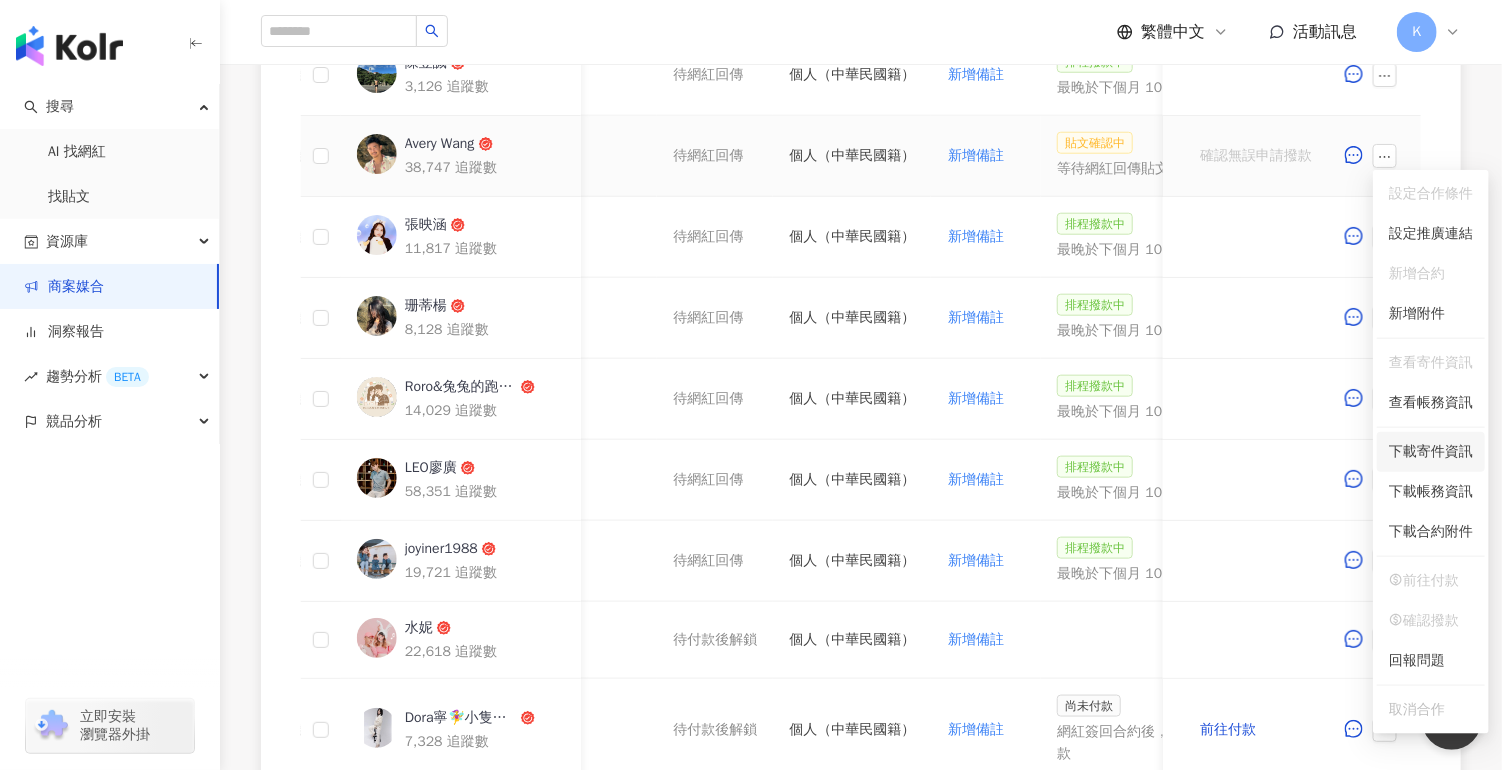 scroll, scrollTop: 992, scrollLeft: 0, axis: vertical 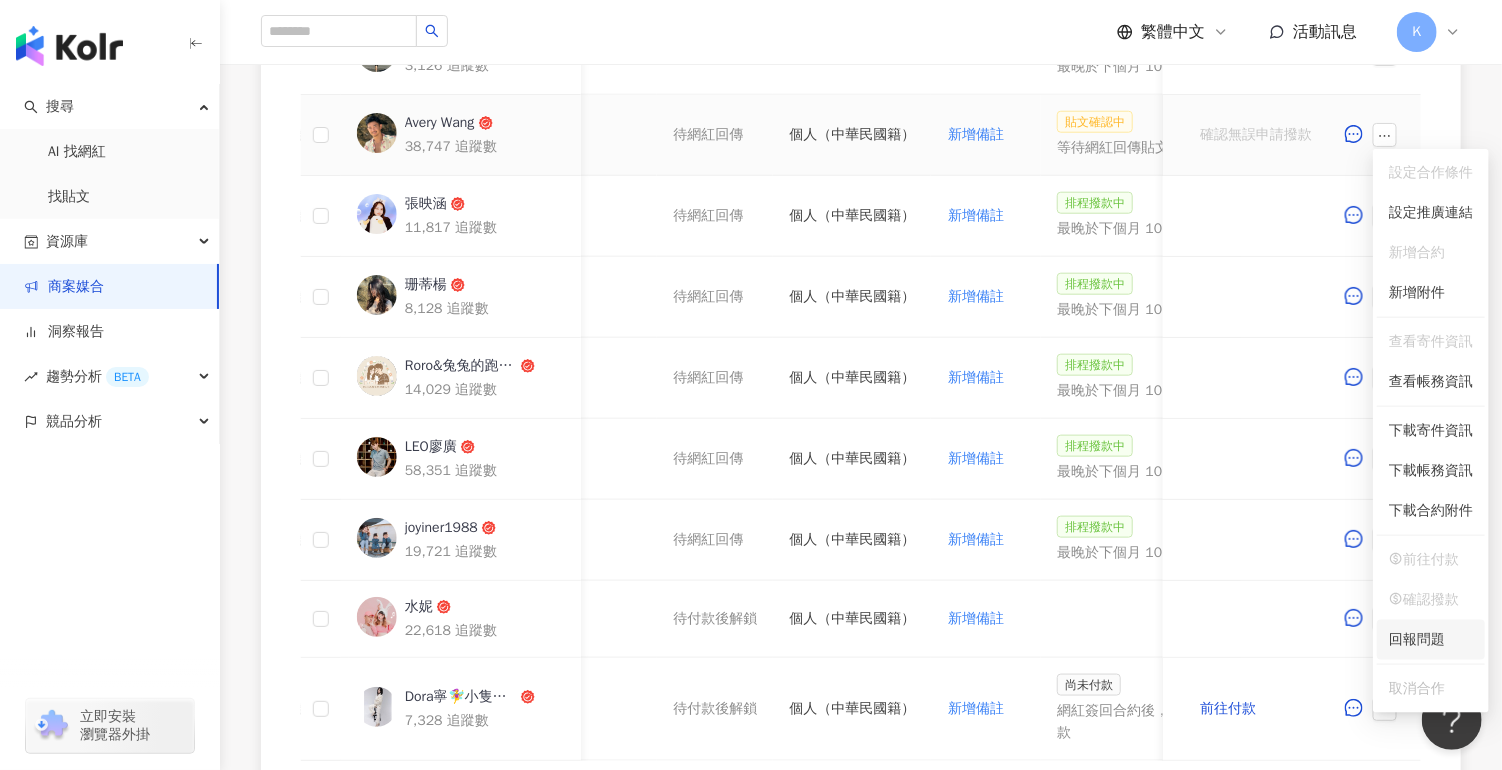 click on "回報問題" at bounding box center [1431, 640] 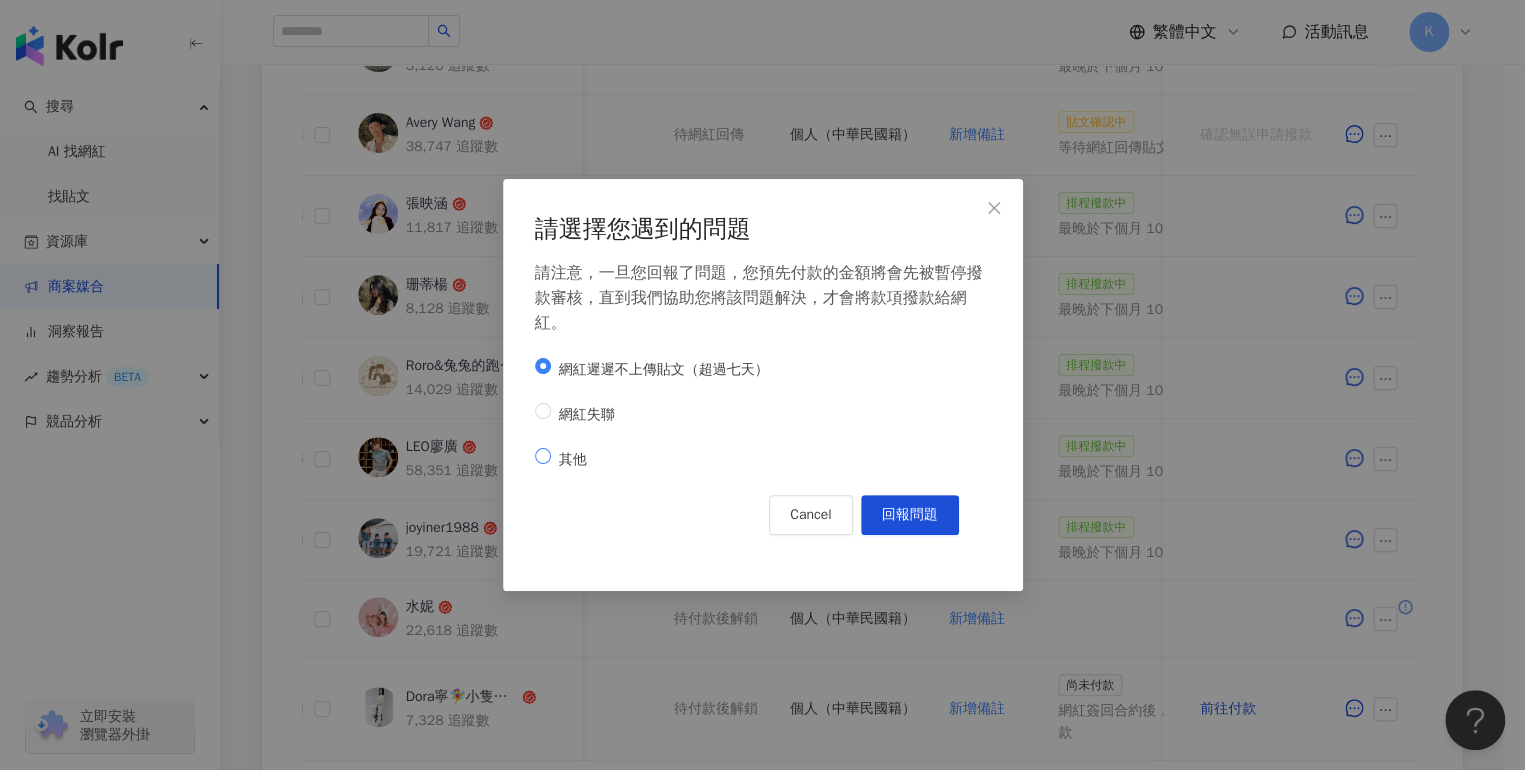 click on "其他" at bounding box center (573, 459) 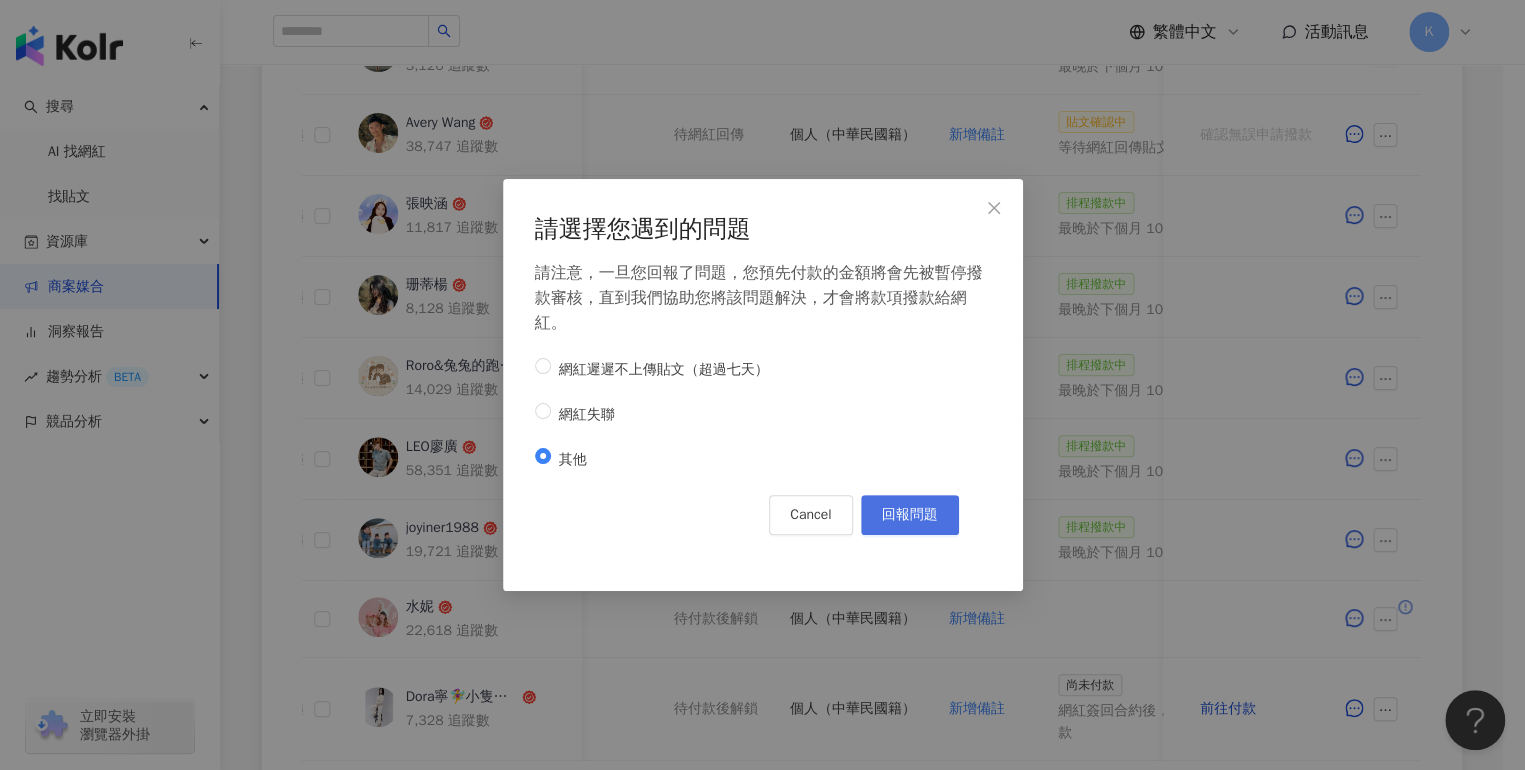 click on "回報問題" at bounding box center [910, 515] 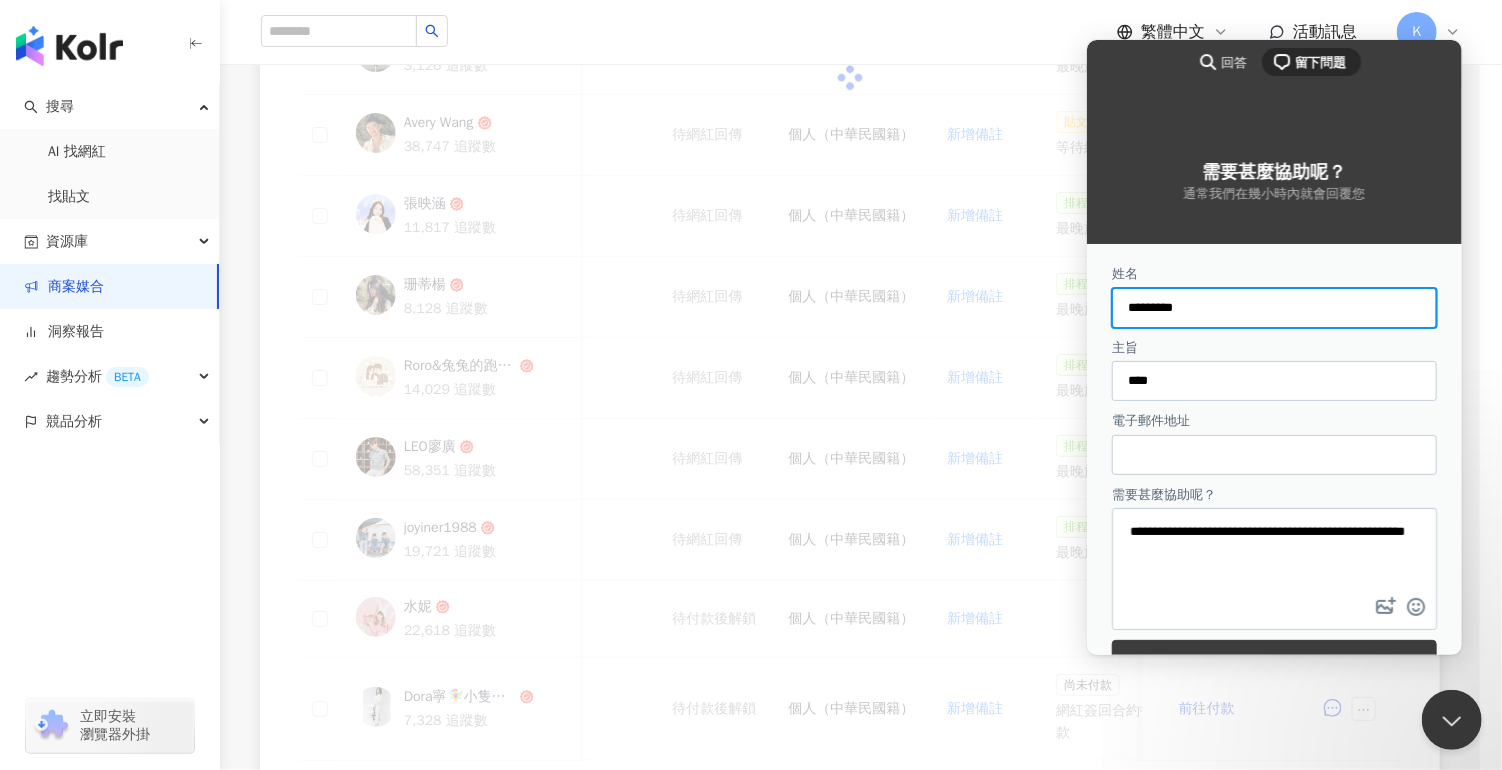 scroll, scrollTop: 0, scrollLeft: 0, axis: both 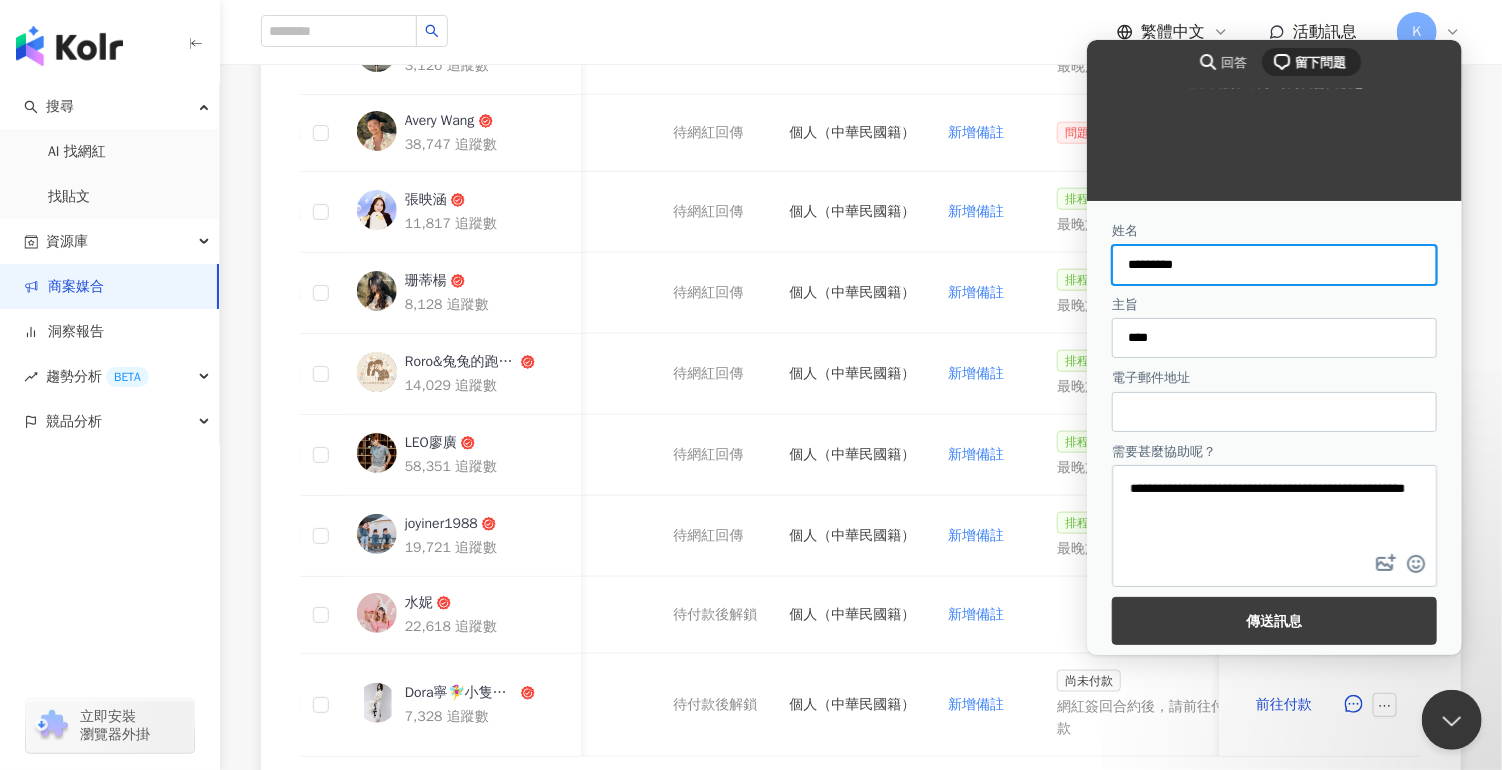 click on "電子郵件地址" at bounding box center [1273, 411] 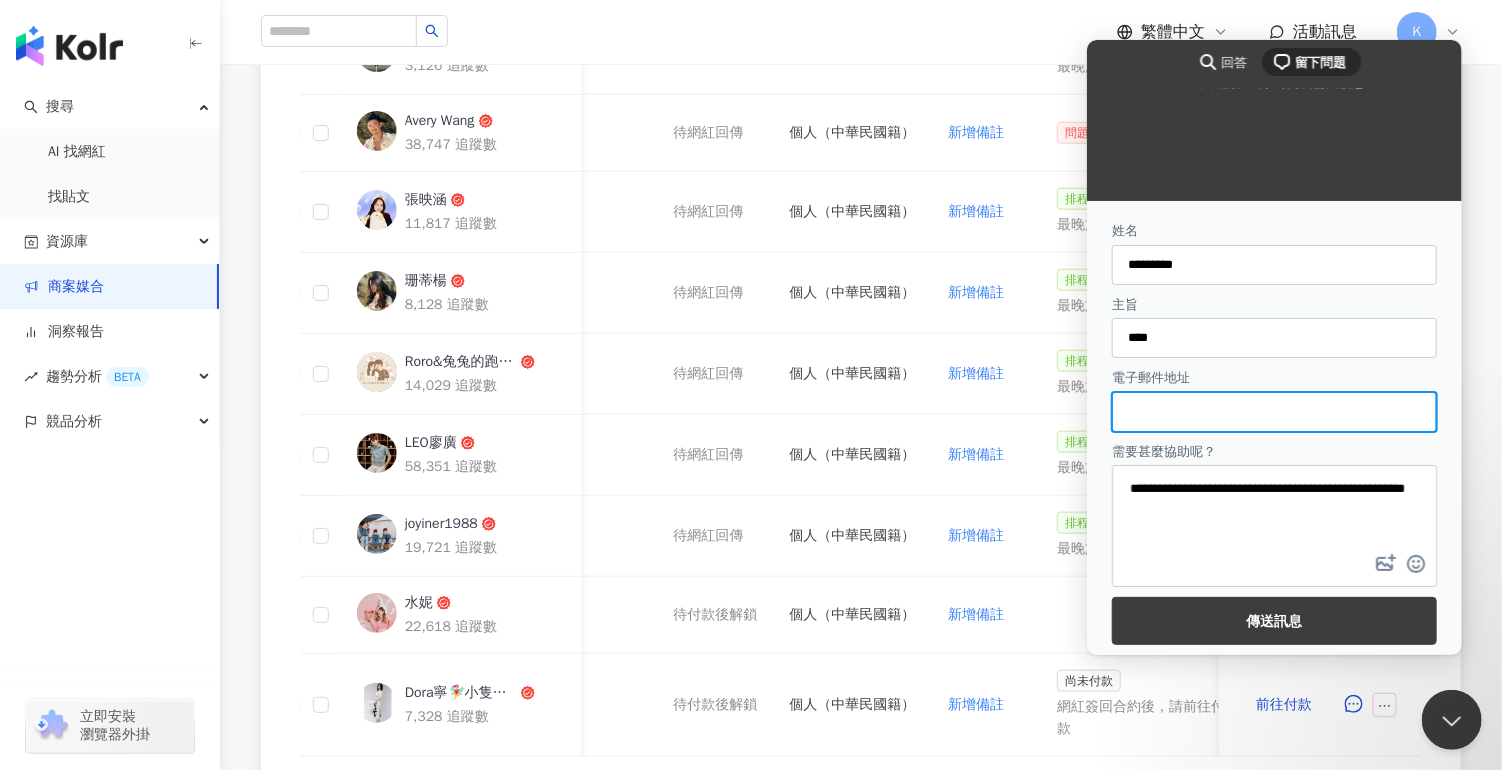 type on "**********" 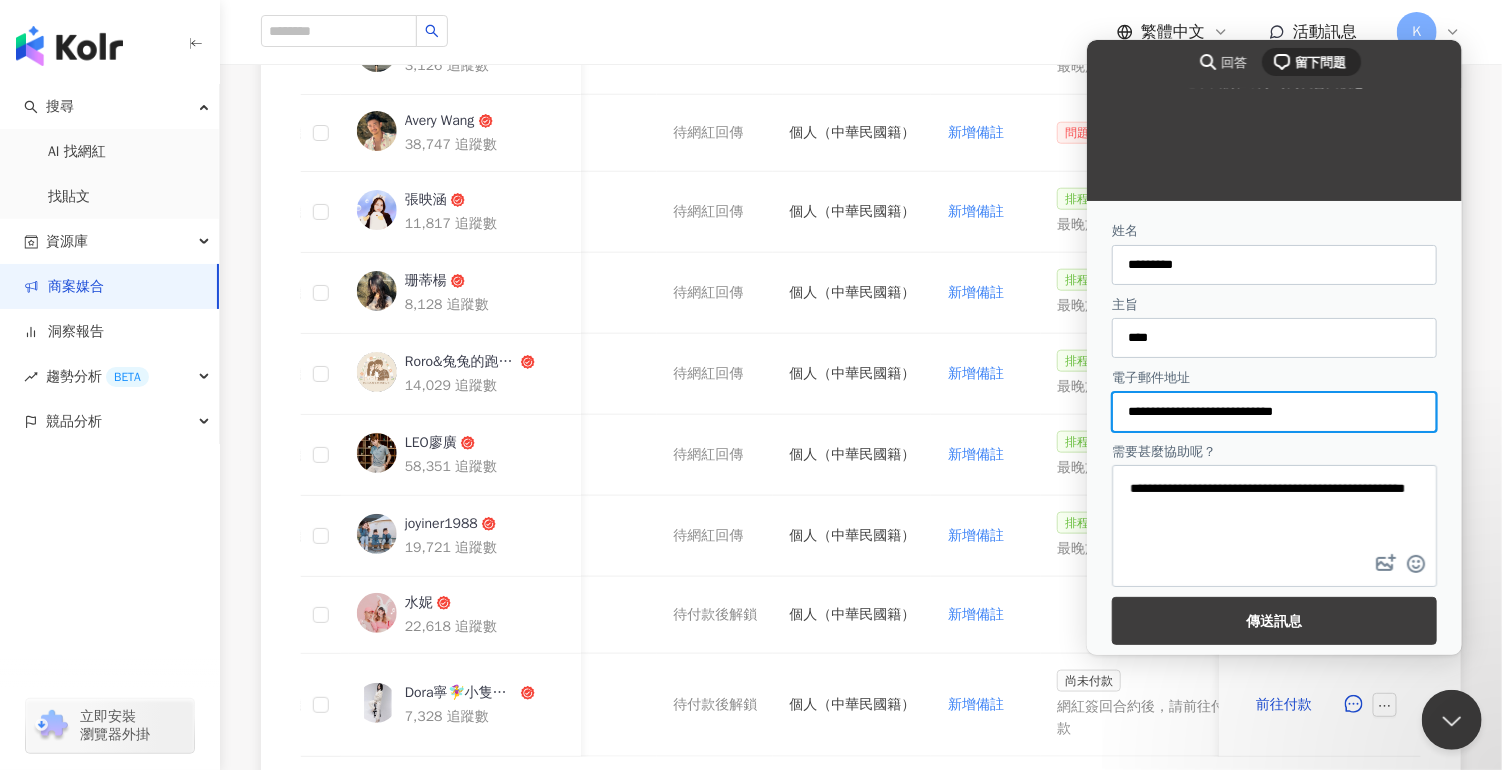 click on "**********" at bounding box center (1273, 507) 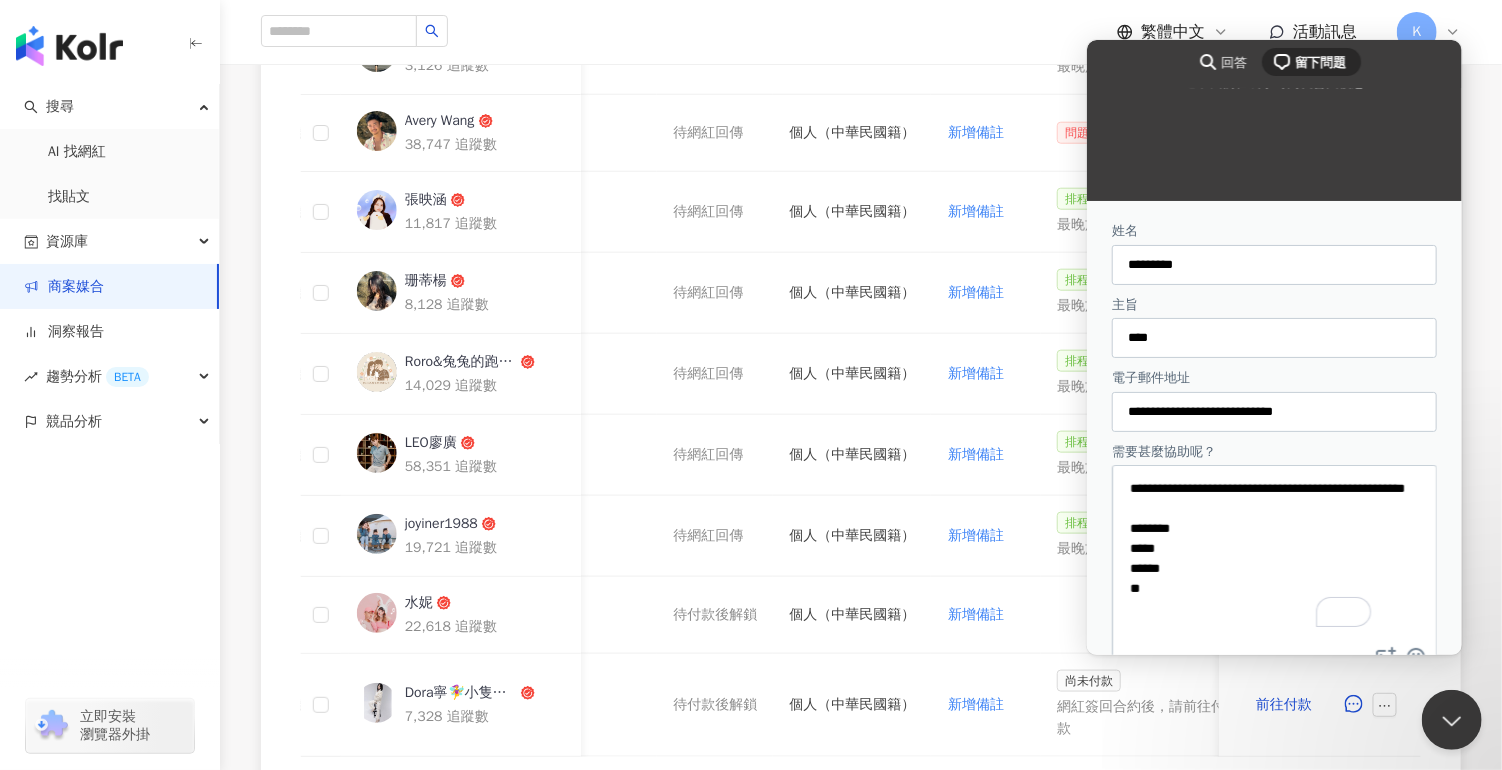 click on "**********" at bounding box center (1273, 554) 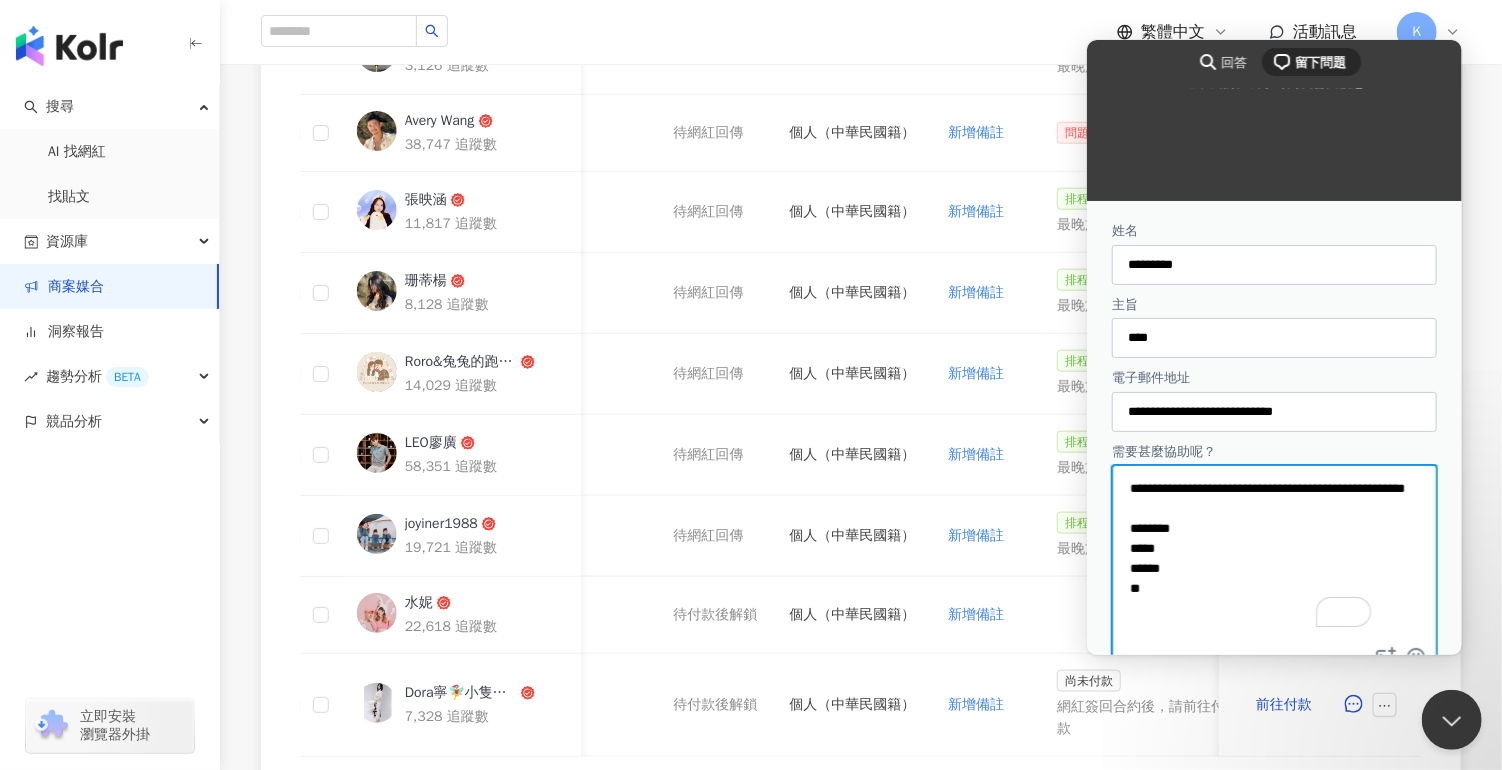 click on "**********" at bounding box center (1273, 554) 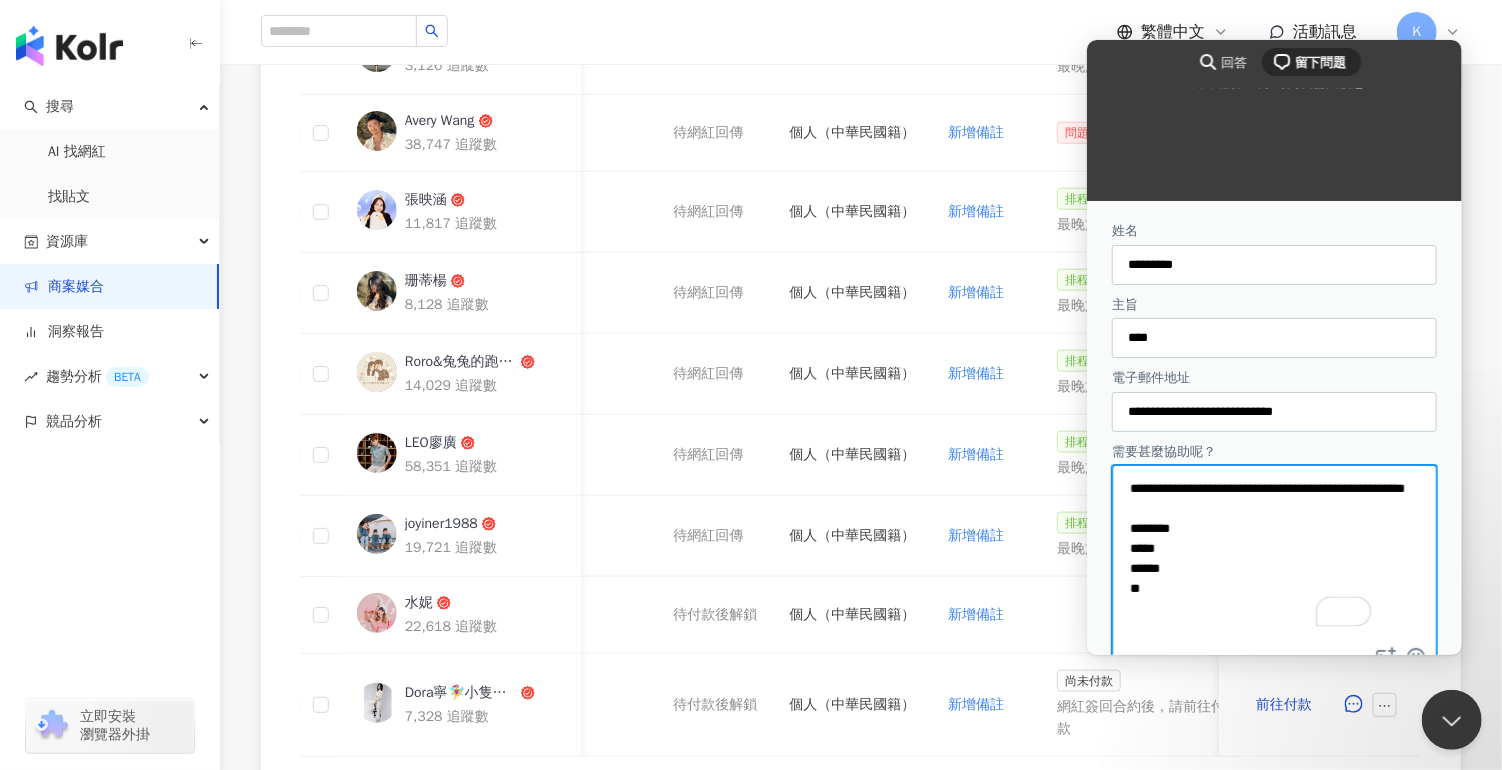type on "**********" 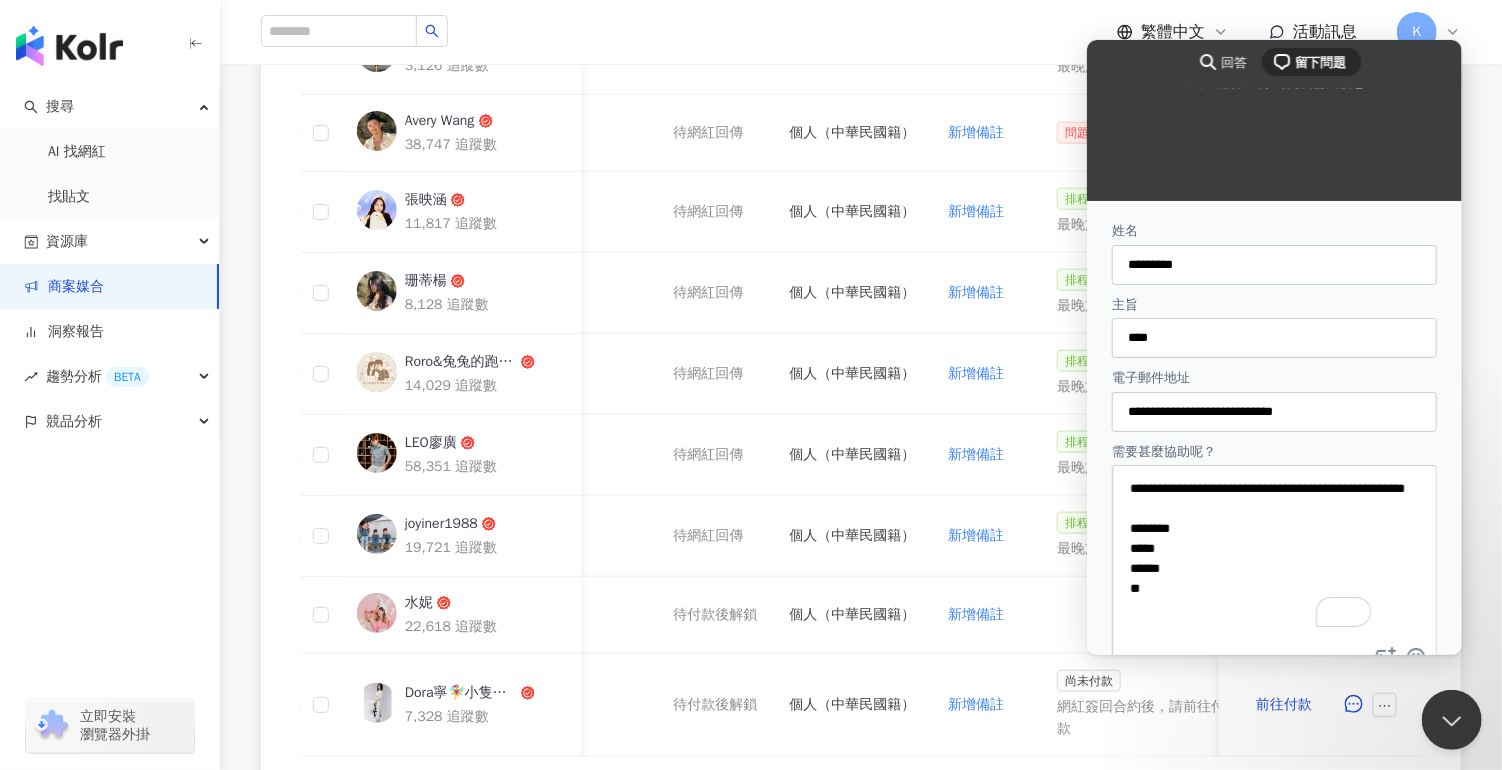 scroll, scrollTop: 4, scrollLeft: 0, axis: vertical 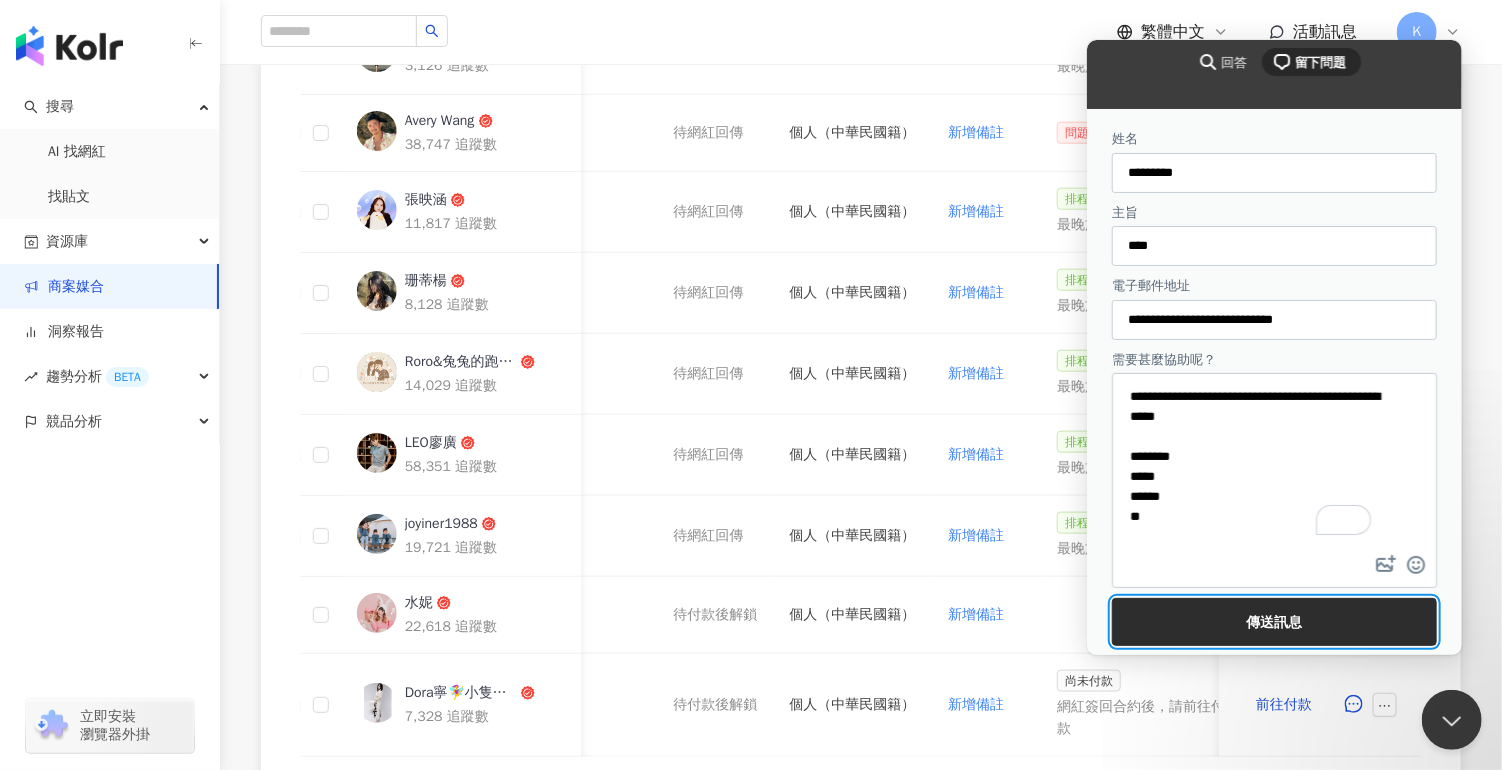 click on "傳送訊息" at bounding box center (1273, 621) 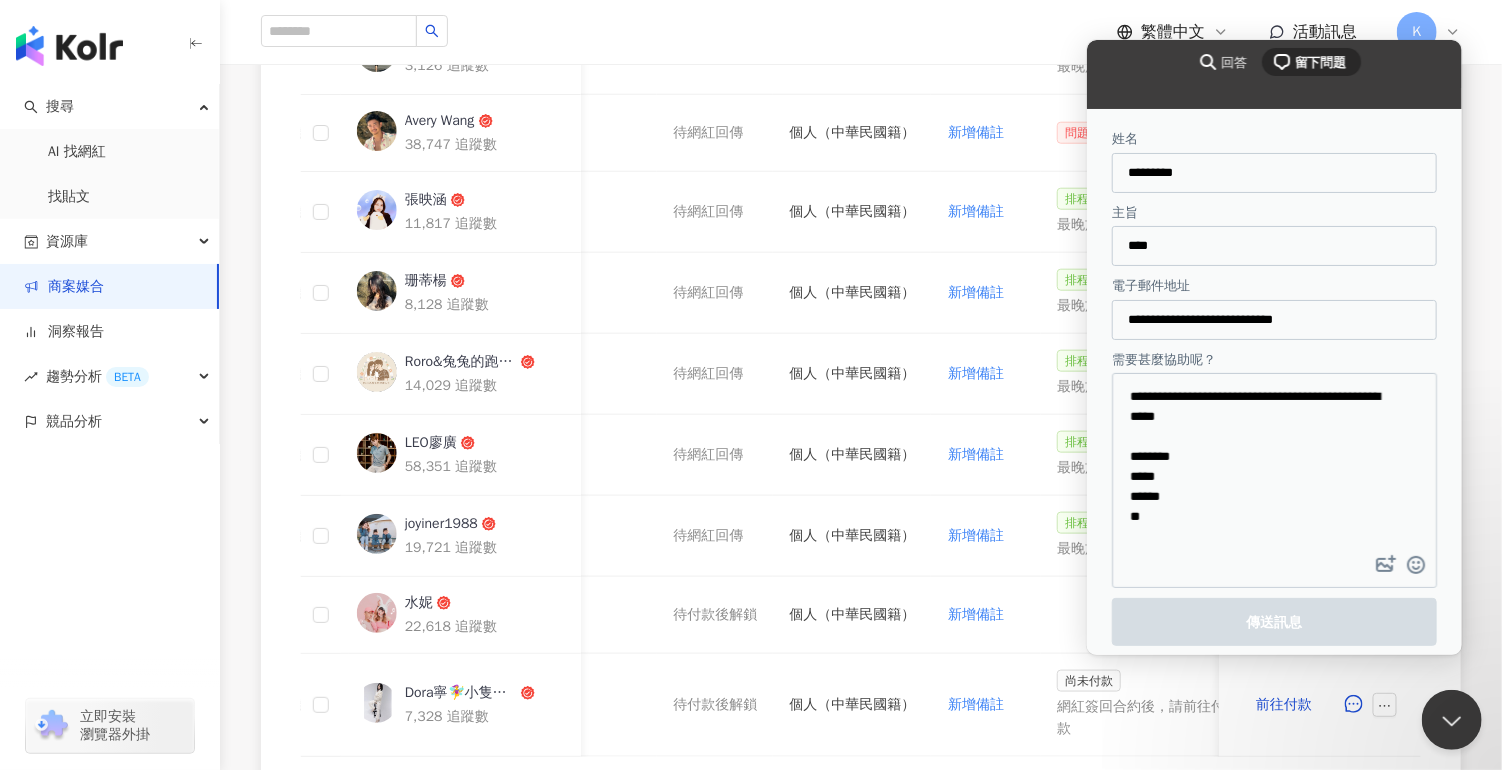 scroll, scrollTop: 0, scrollLeft: 0, axis: both 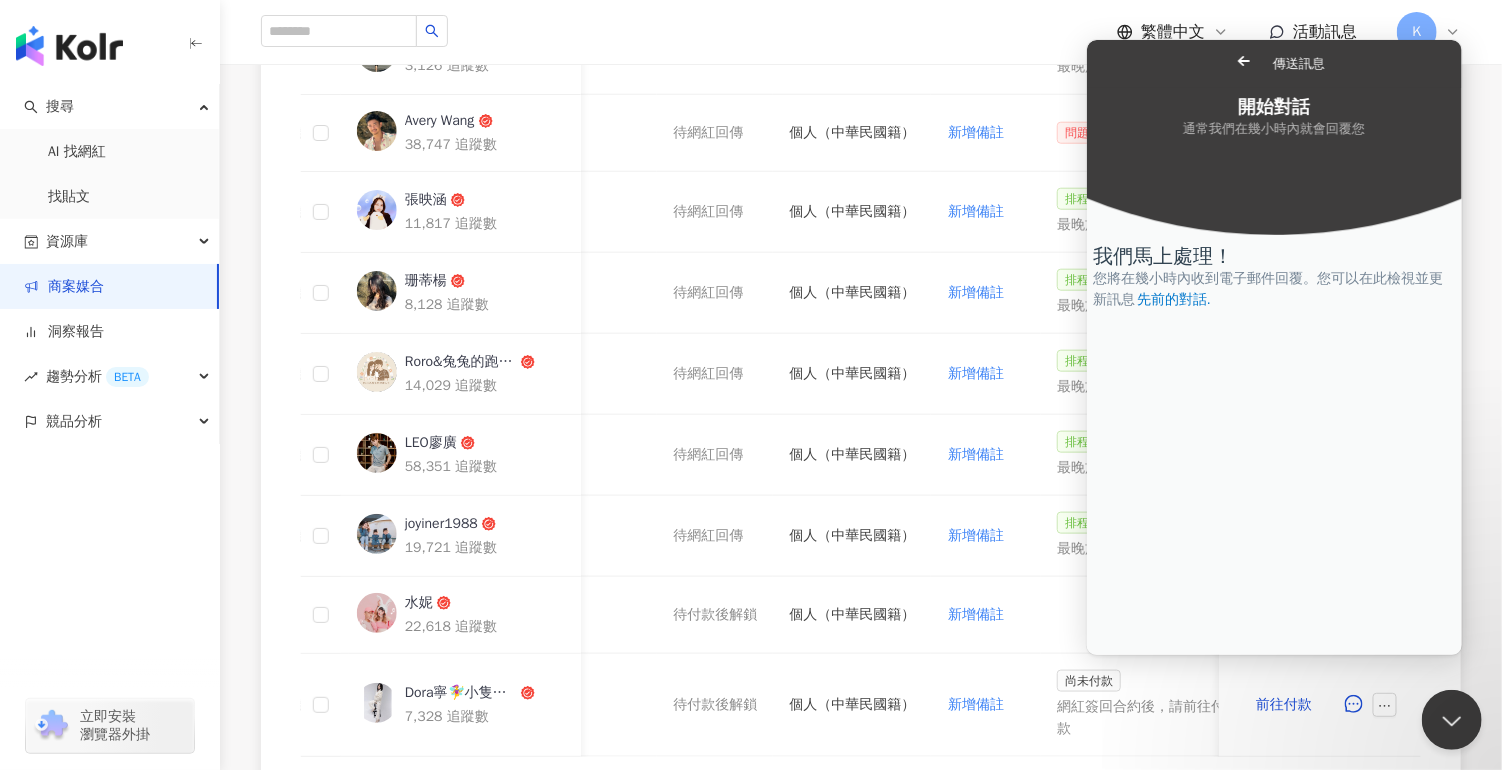 click on "Go back" at bounding box center (1243, 60) 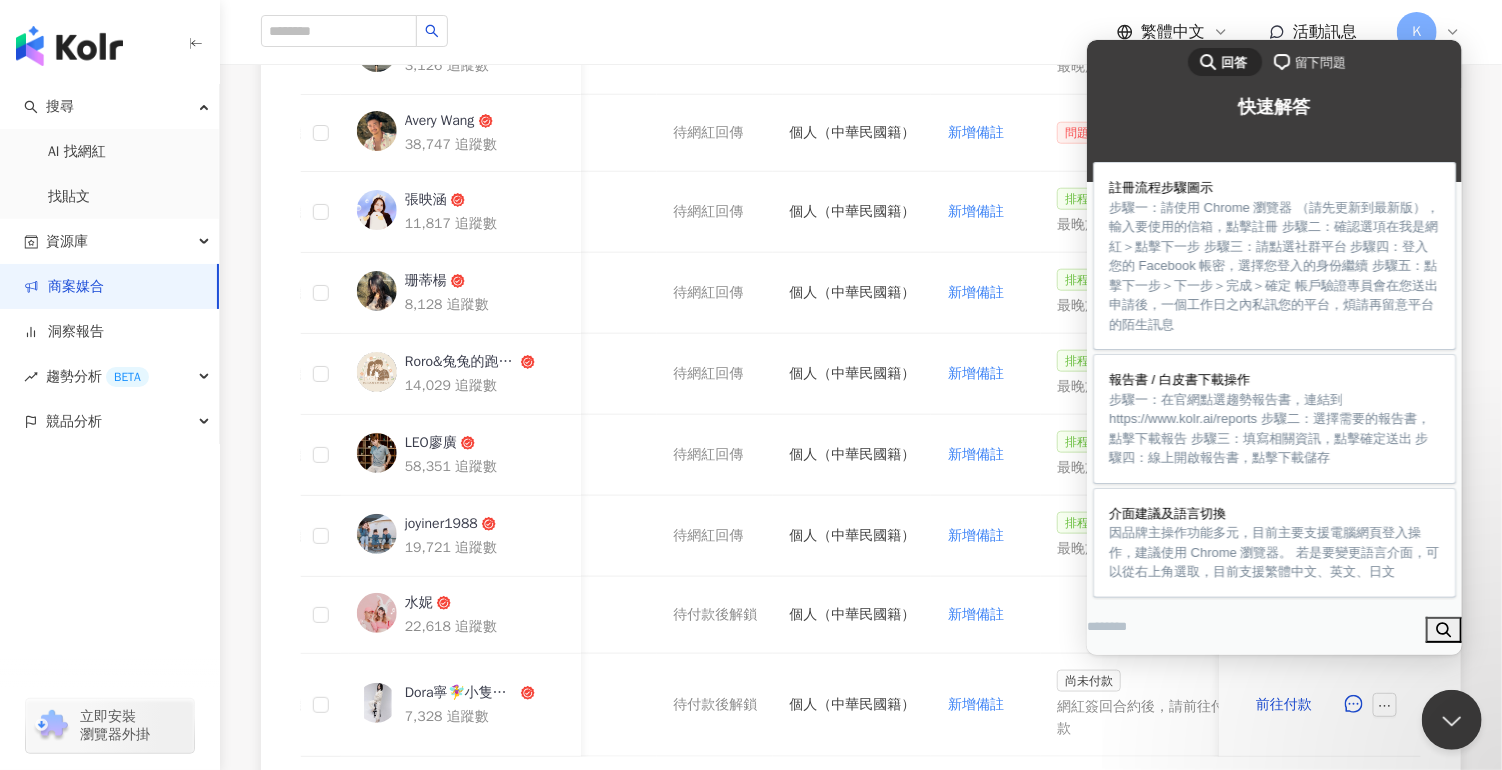 click on "4 待邀約 0 確認中 11 執行中 0 已結束 13 無意願/取消合作 建議執行流程 幣別 ： 新台幣 ( TWD ) 網紅名稱 合作總酬勞 (含稅) 合作項目 推廣連結 合約 勞報單 其他附件 上線連結 領款人身份 備註 付款狀態 操作                           小錢的白蘿蔔 14,791 追蹤數 $1,000 貼文 1 則 ($ 500) 貼文 1 則 ($ 500) 設定推廣連結 已簽回 寶惠仕活性碳除臭噴劑試用心得募集 已簽回 勞報單 新增附件 待網紅回傳 個人（中華民國籍） 新增備註 排程撥款中 最晚於下個月 10 號前撥款 陳昱誠 3,126 追蹤數 $1,000 貼文 1 則 ($ 500) 貼文 1 則 ($ 500) 設定推廣連結 已簽回 寶惠仕活性碳除臭噴劑試用心得募集 已簽回 勞報單 新增附件 待網紅回傳 個人（中華民國籍） 新增備註 排程撥款中 最晚於下個月 10 號前撥款 Avery Wang  38,747 追蹤數 $1,000 貼文 1 則 ($ 500) 貼文 1 則 ($ 500) 設定推廣連結 已簽回 $1,000" at bounding box center [861, 225] 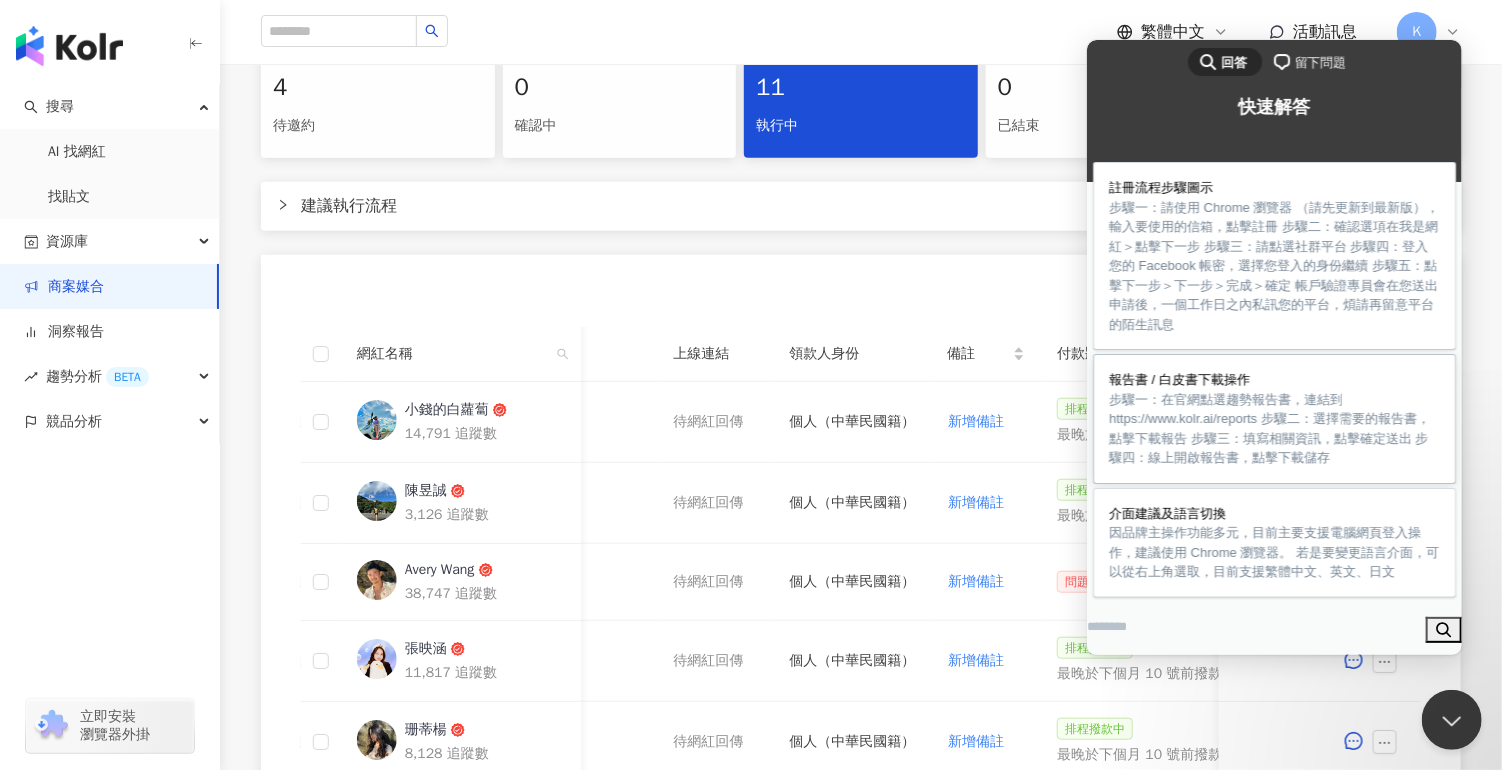 scroll, scrollTop: 542, scrollLeft: 0, axis: vertical 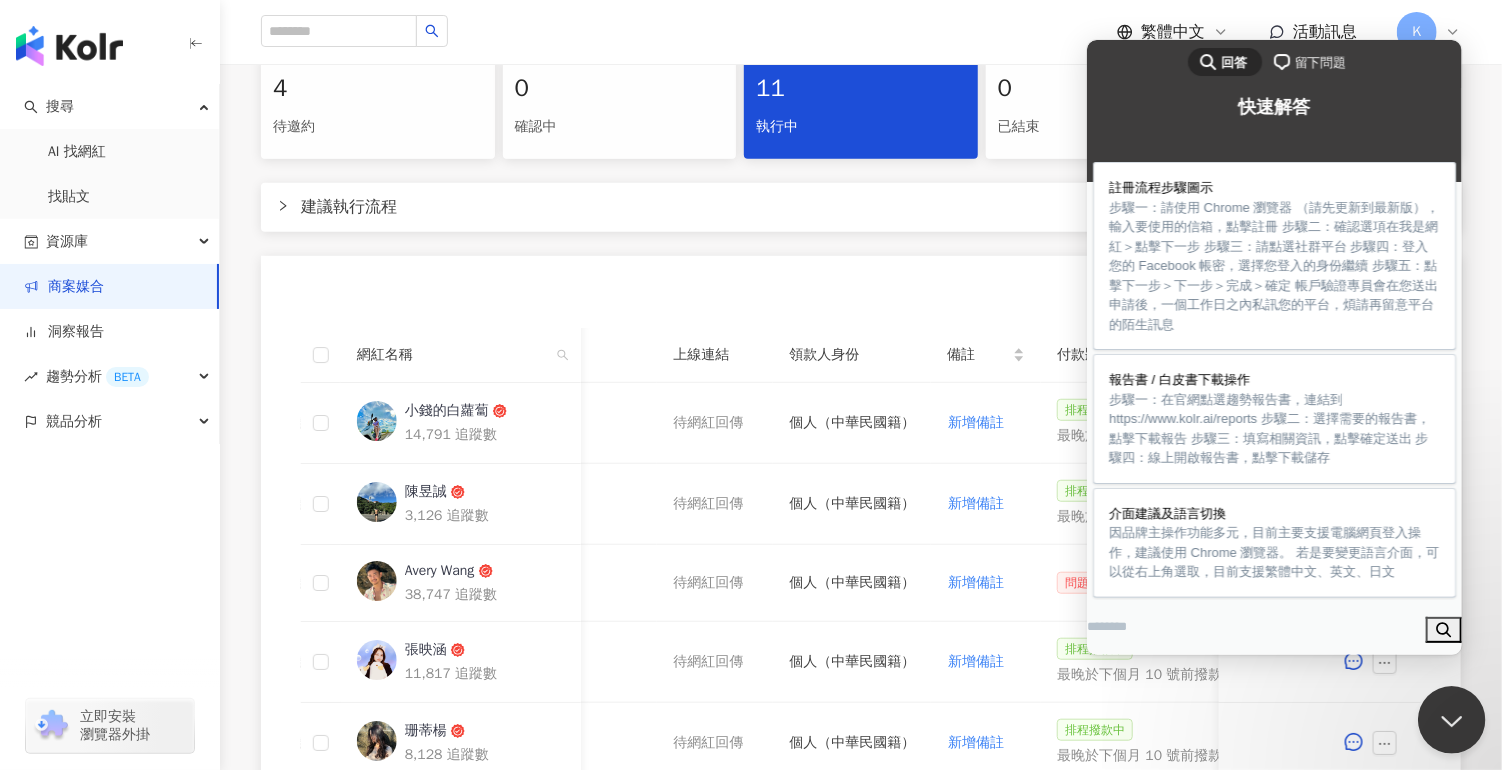 click at bounding box center (1447, 716) 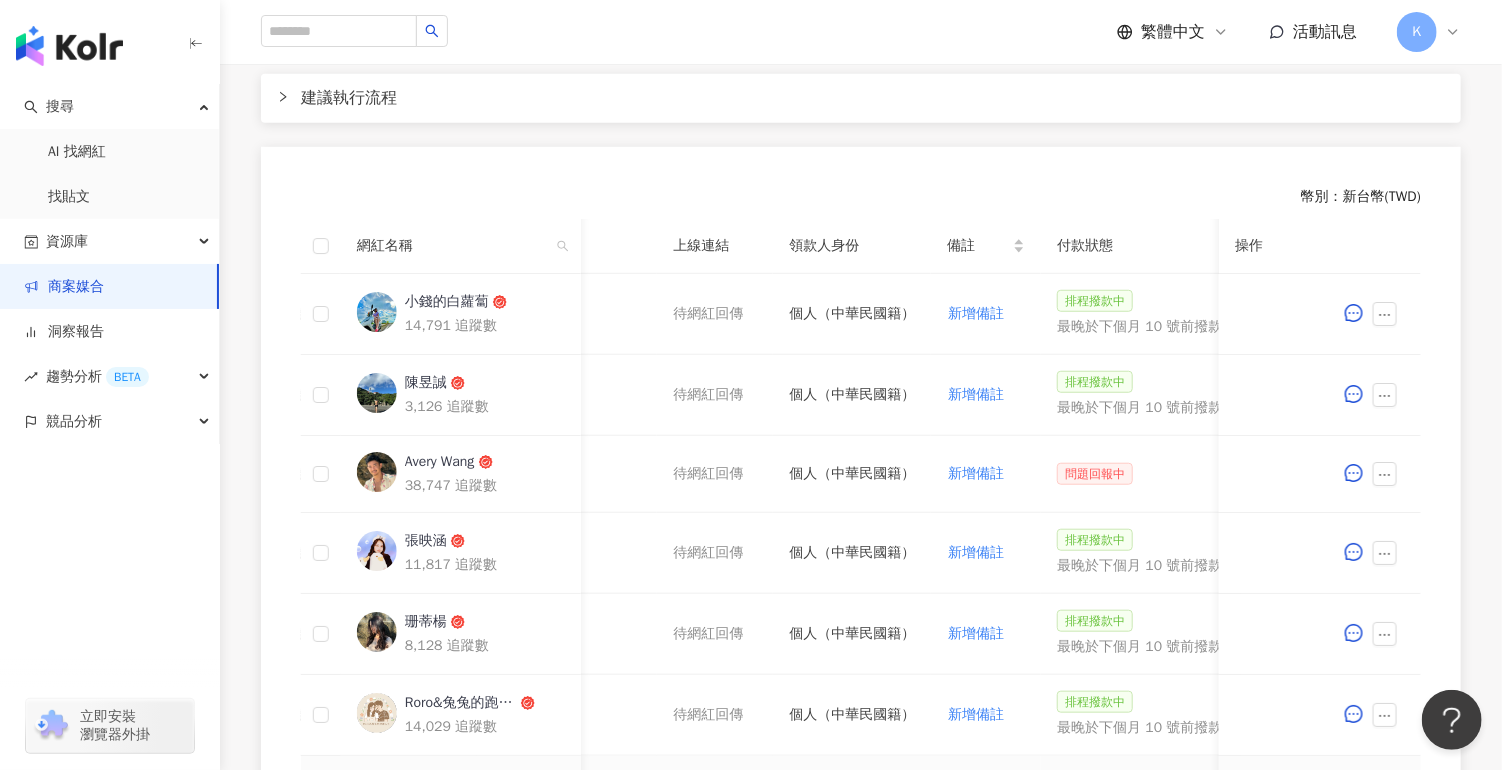 scroll, scrollTop: 542, scrollLeft: 0, axis: vertical 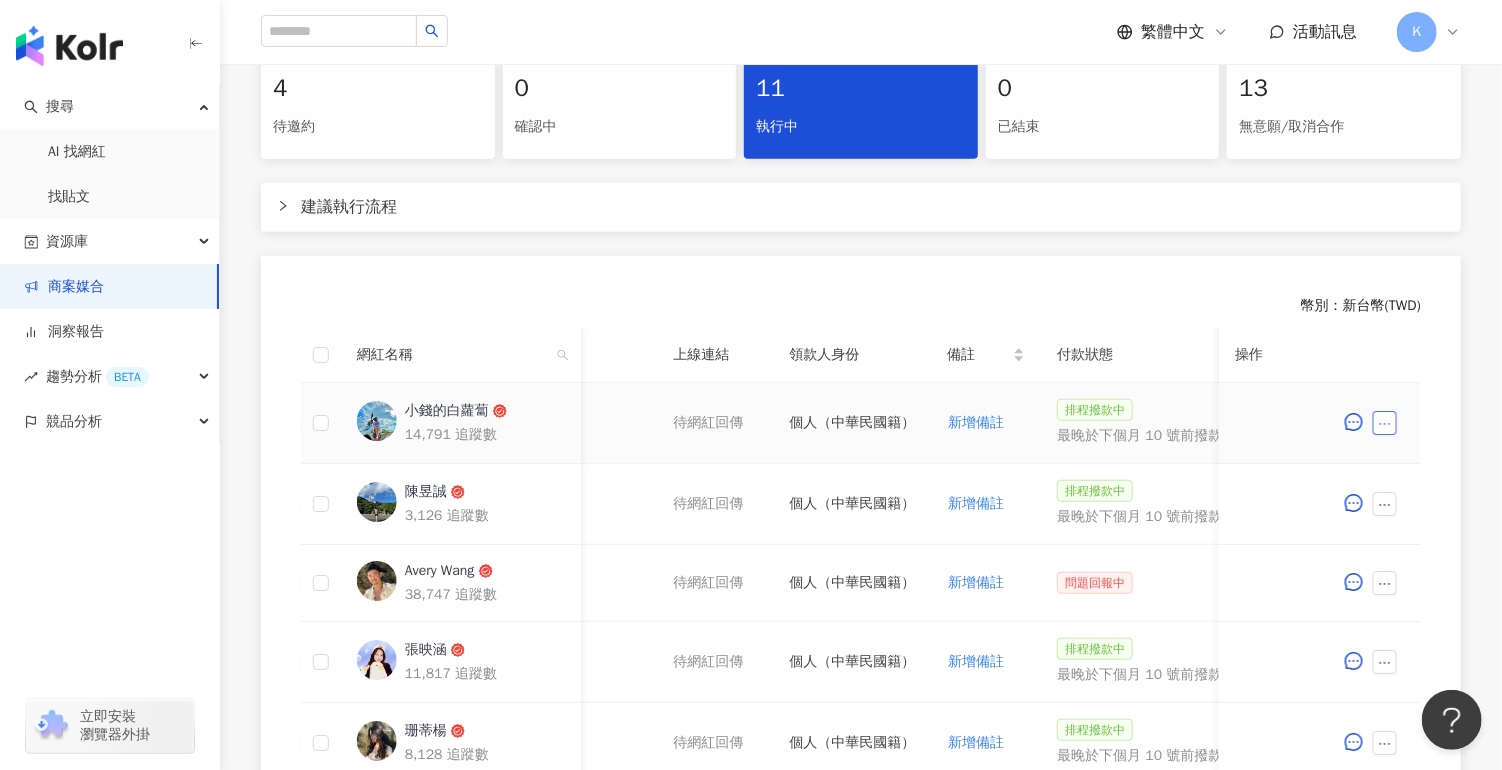 click 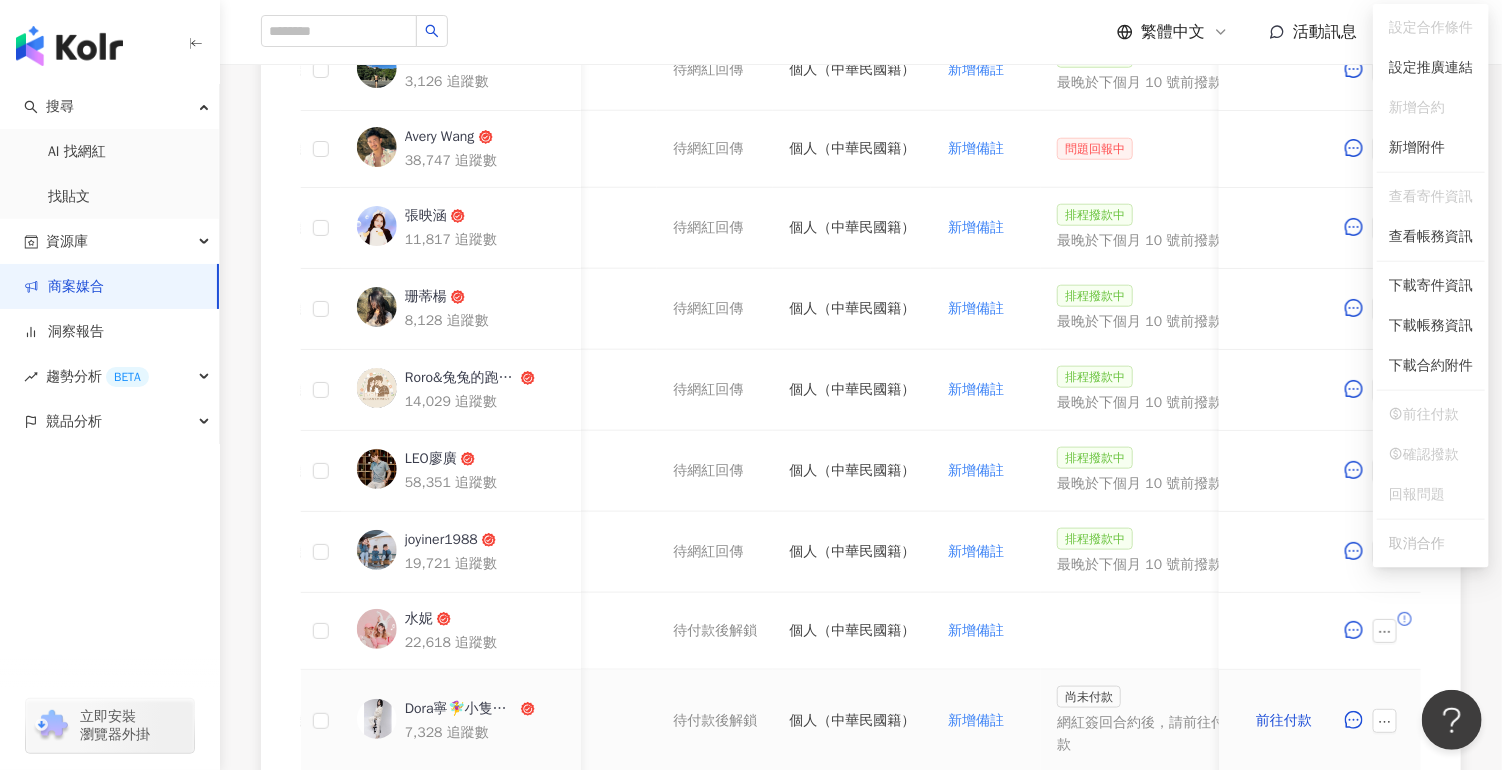 scroll, scrollTop: 1142, scrollLeft: 0, axis: vertical 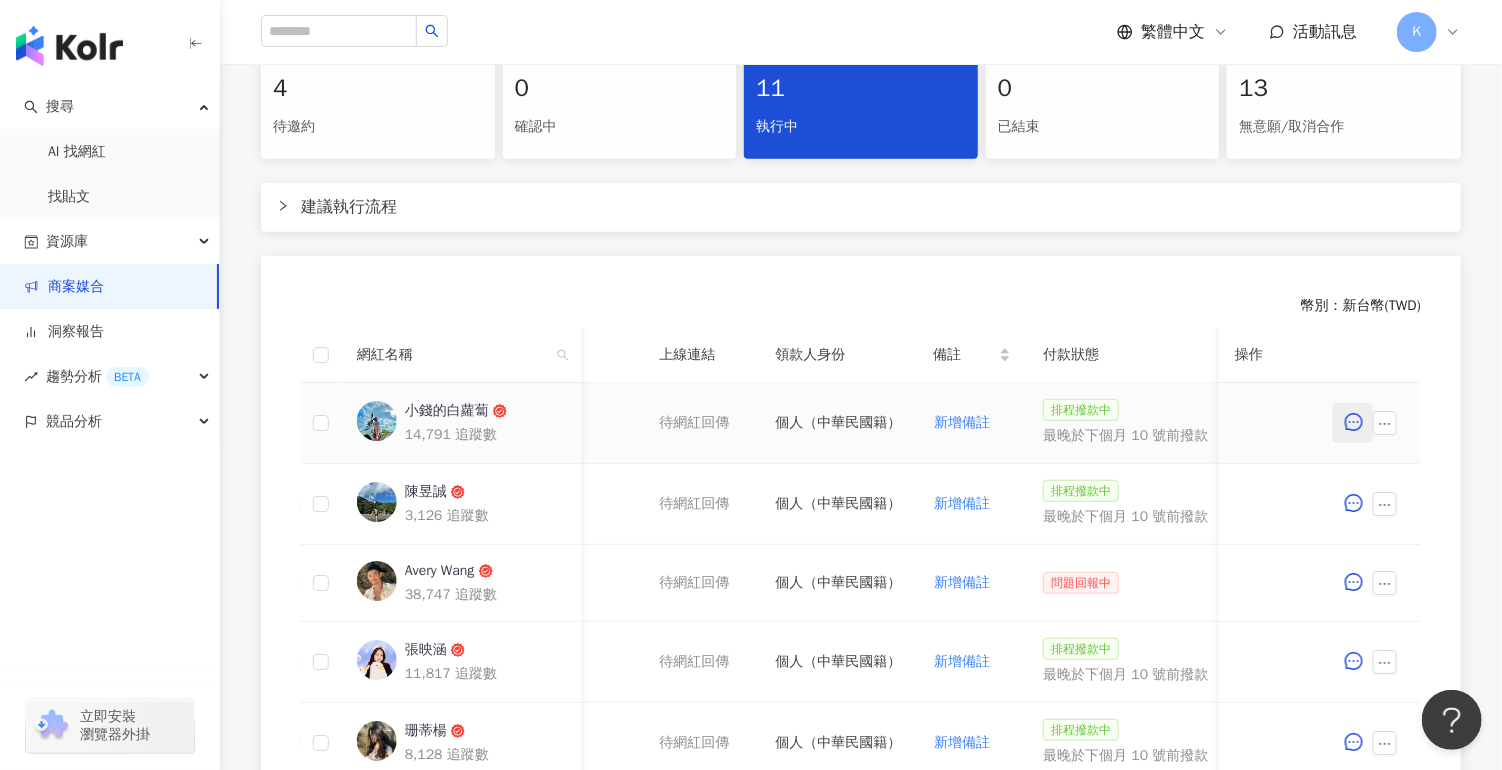click 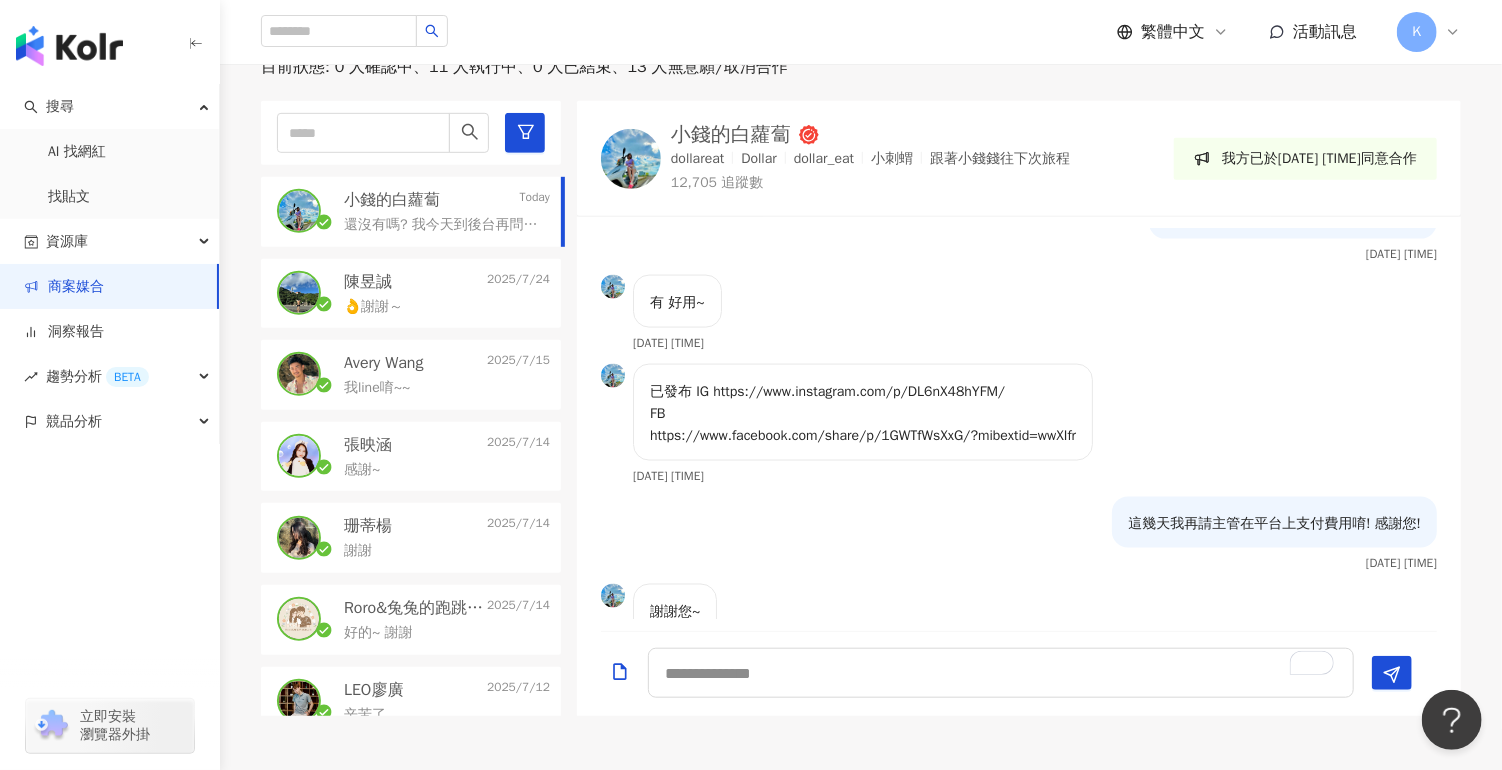 scroll, scrollTop: 1239, scrollLeft: 0, axis: vertical 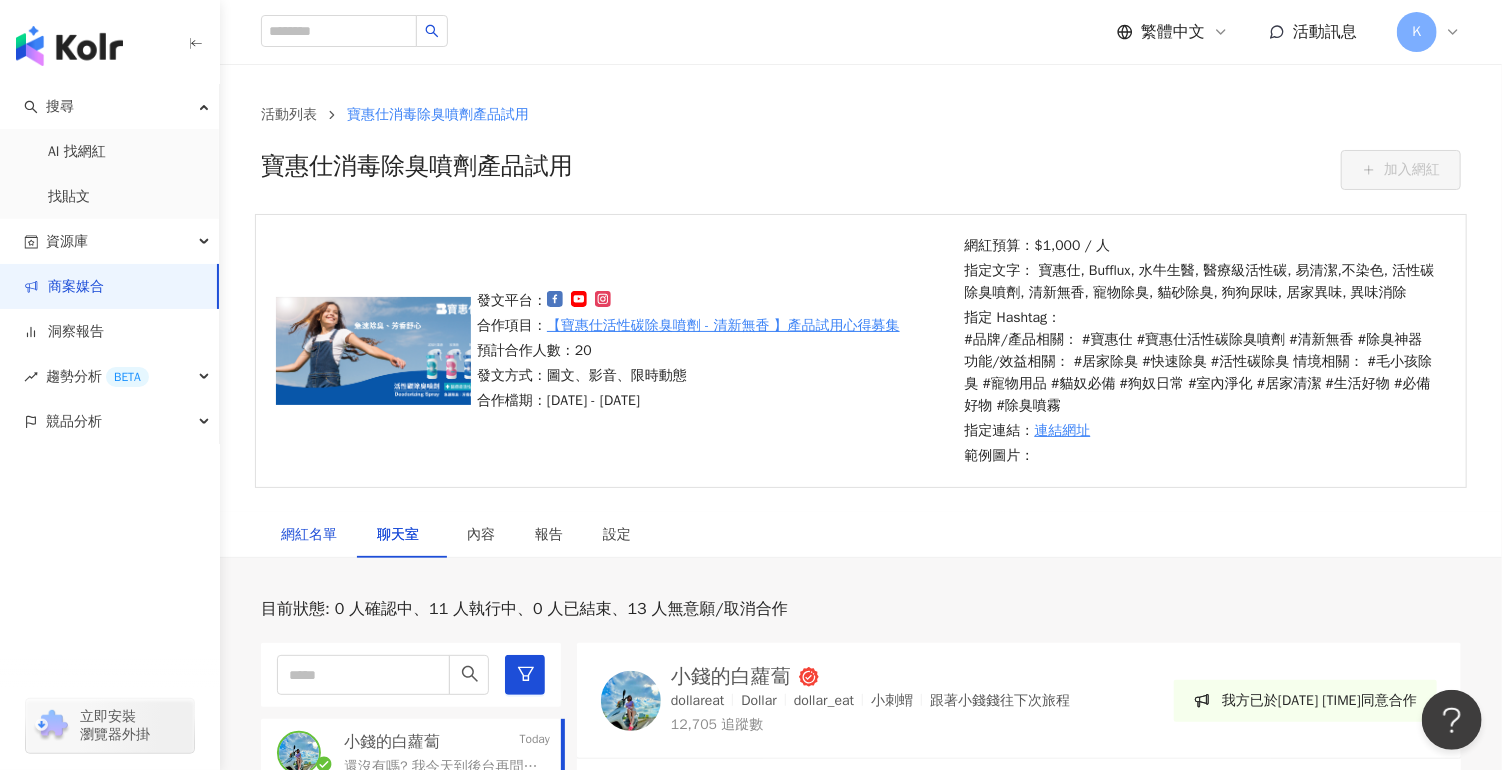 click on "網紅名單" at bounding box center (309, 535) 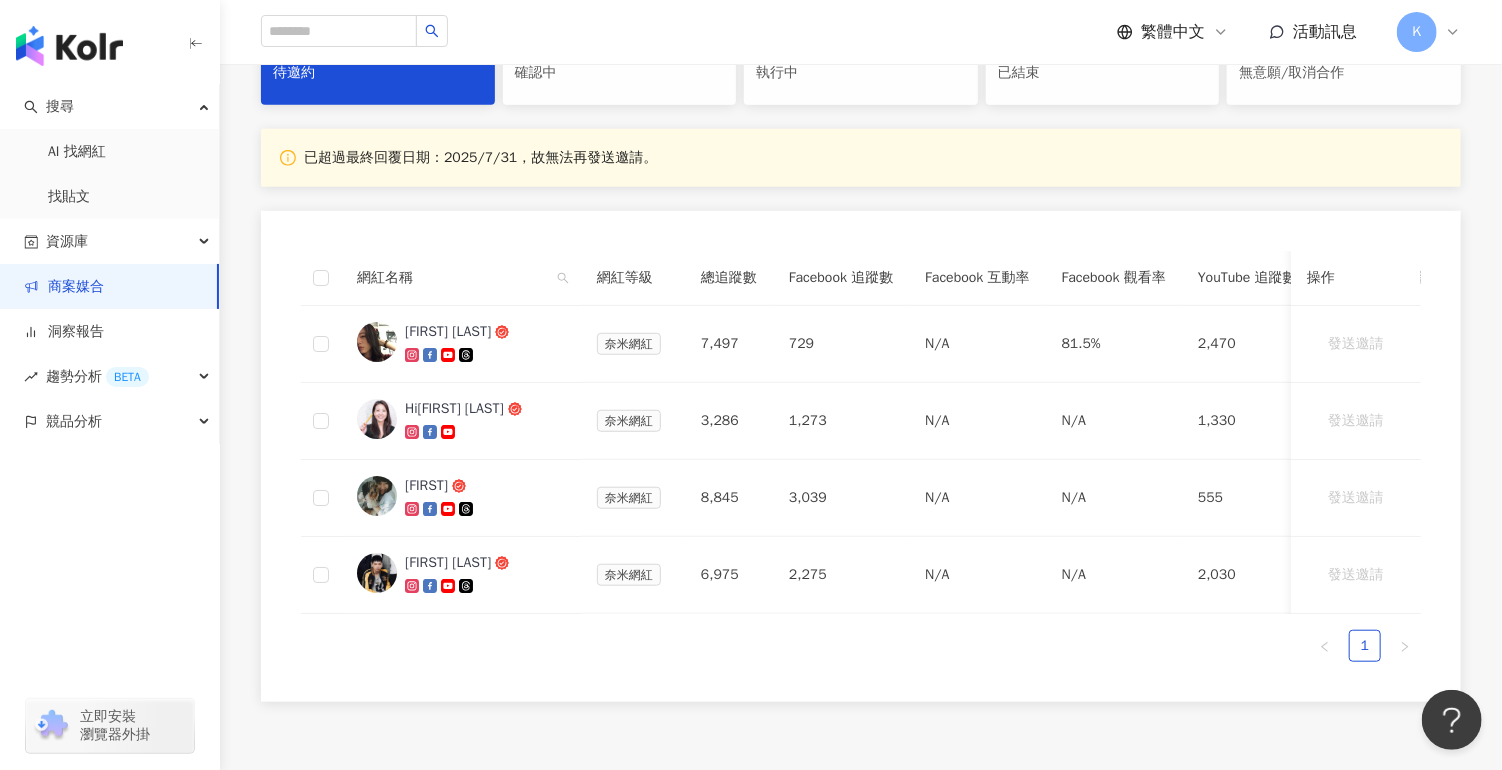 scroll, scrollTop: 600, scrollLeft: 0, axis: vertical 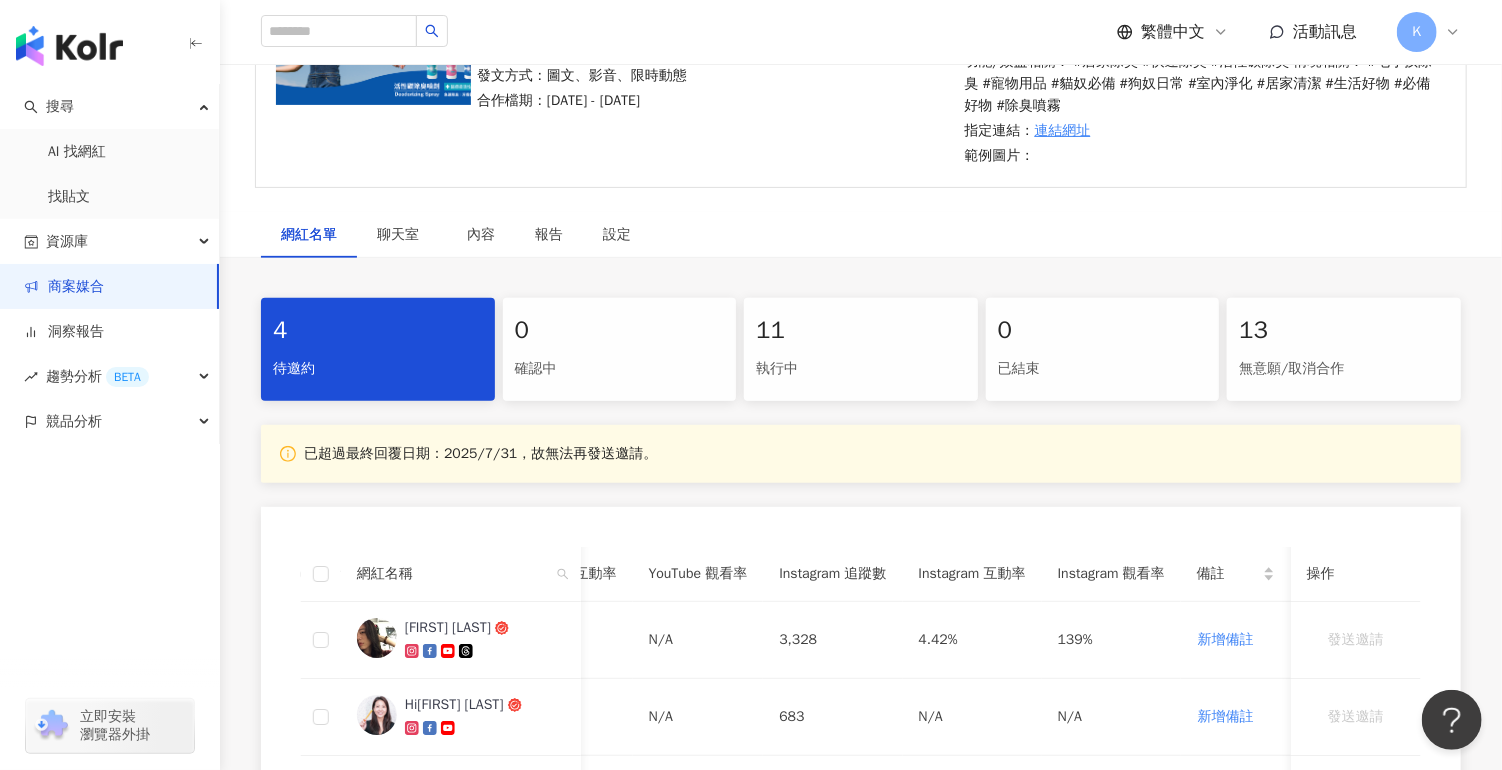 click on "執行中" at bounding box center (861, 369) 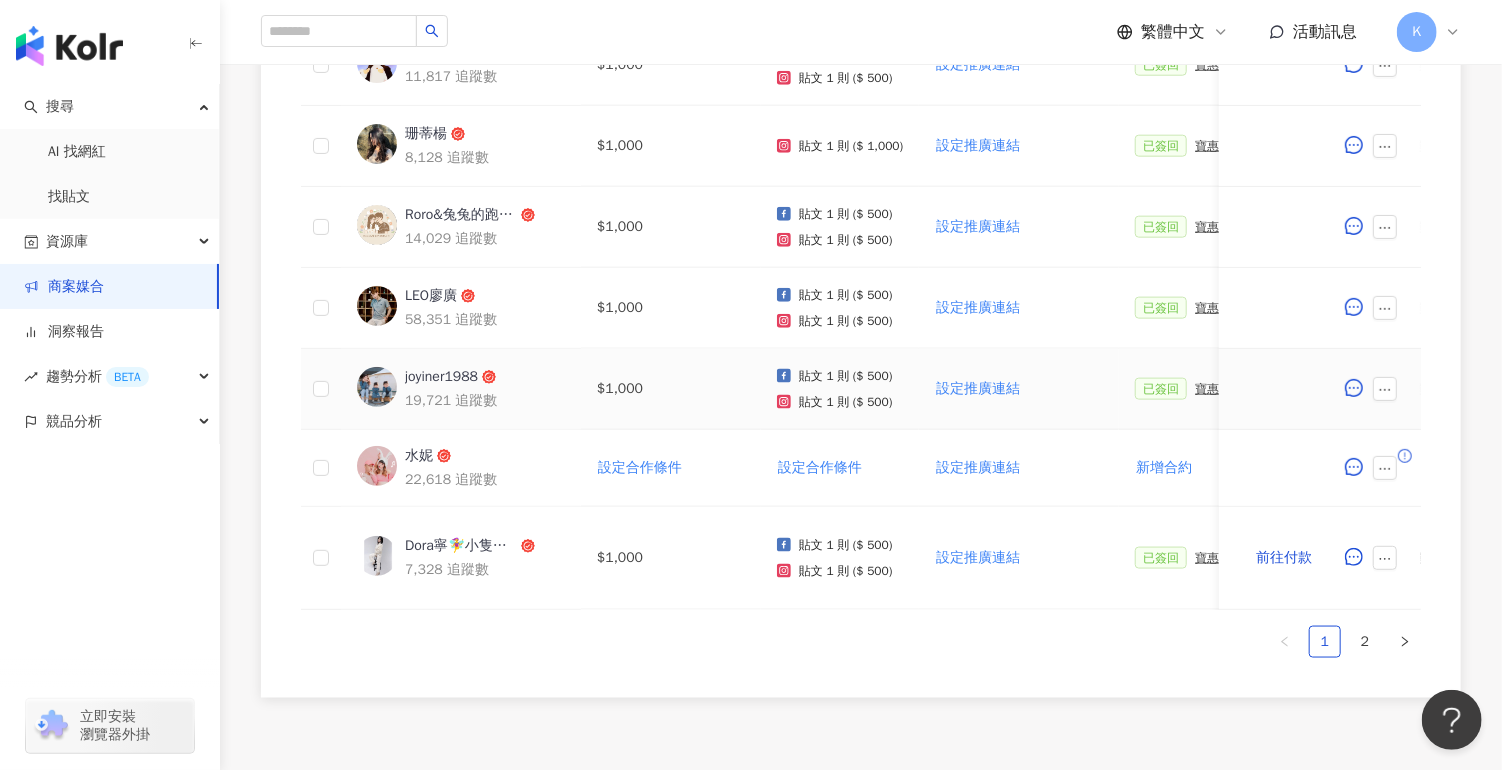 scroll, scrollTop: 1200, scrollLeft: 0, axis: vertical 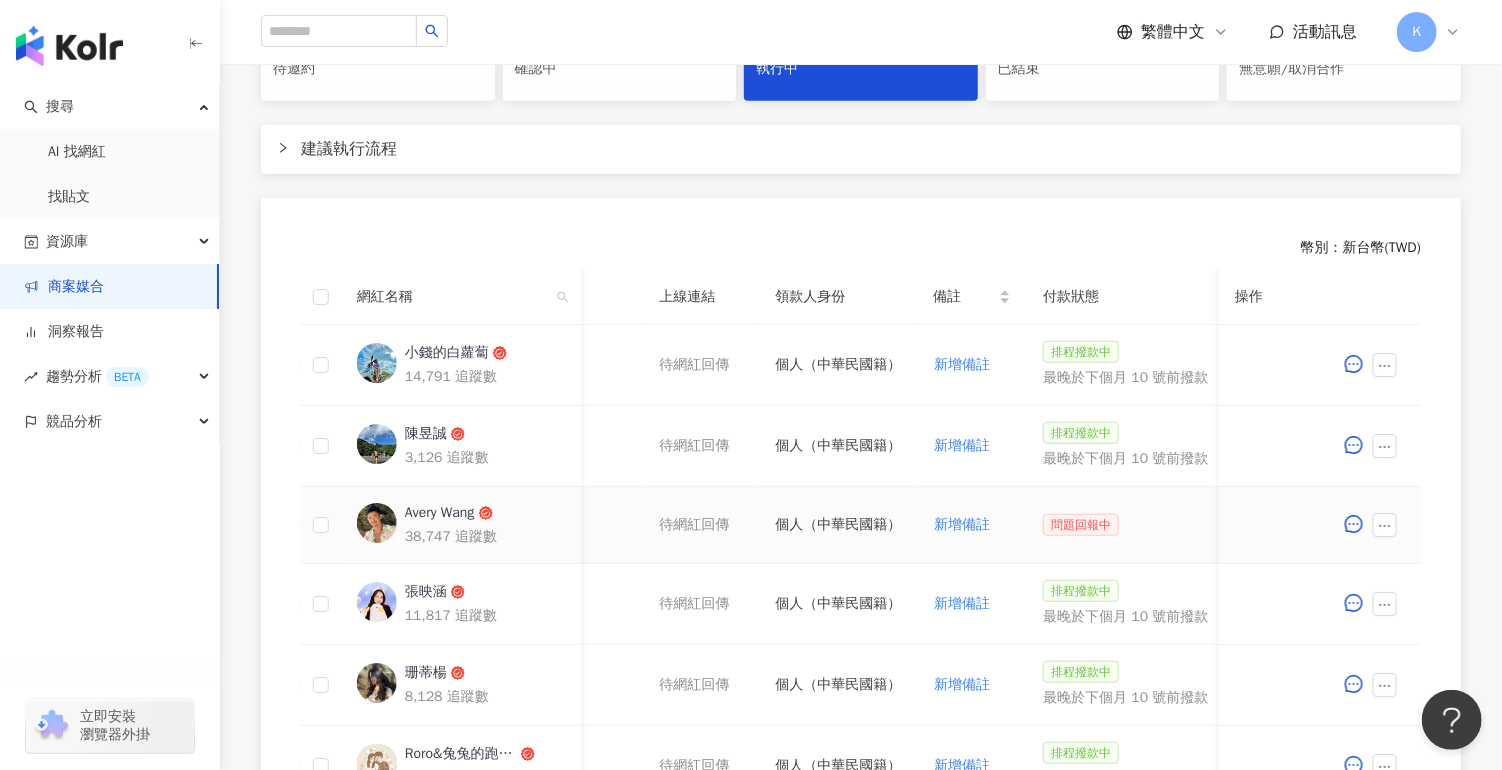 click on "問題回報中" at bounding box center (1081, 525) 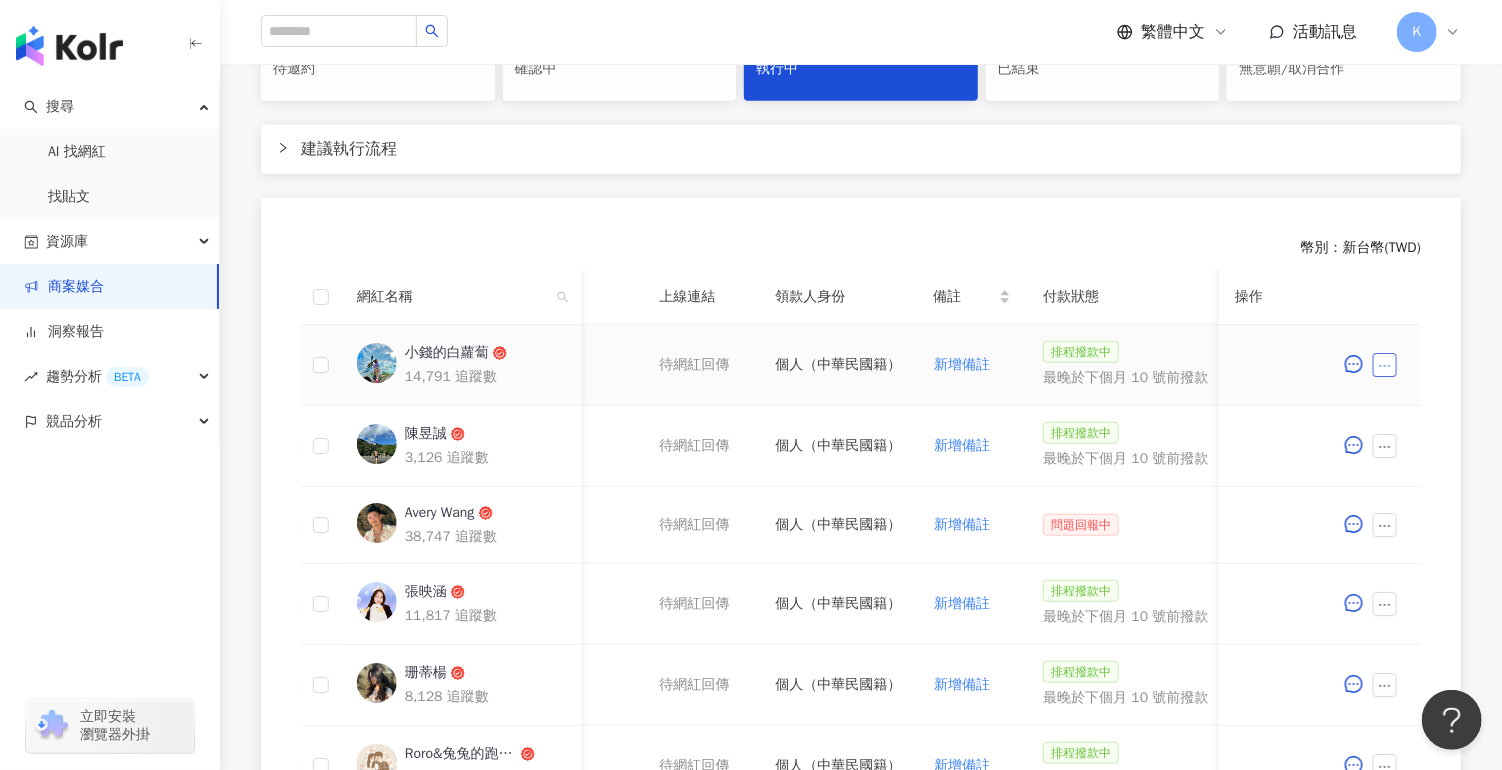 click 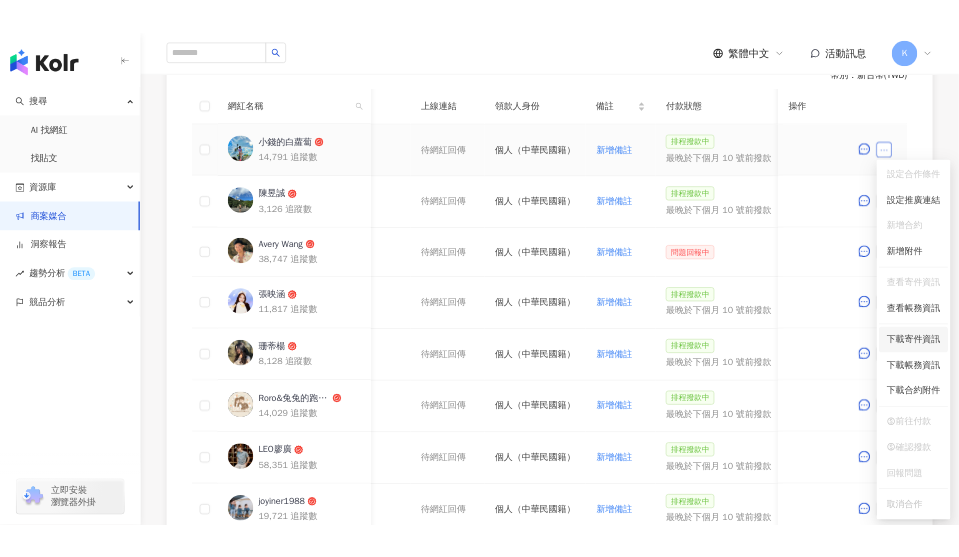 scroll, scrollTop: 750, scrollLeft: 0, axis: vertical 